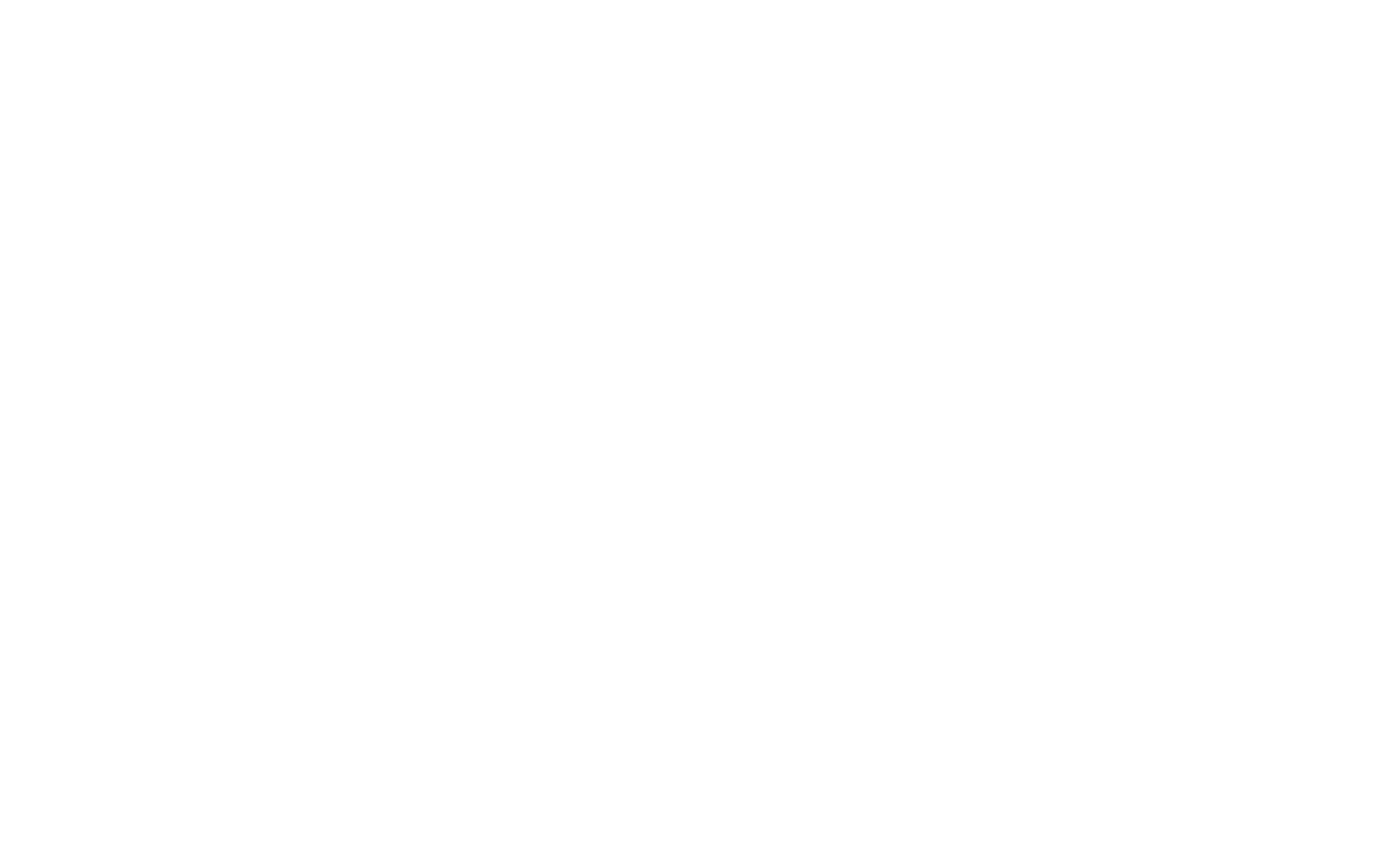 scroll, scrollTop: 0, scrollLeft: 0, axis: both 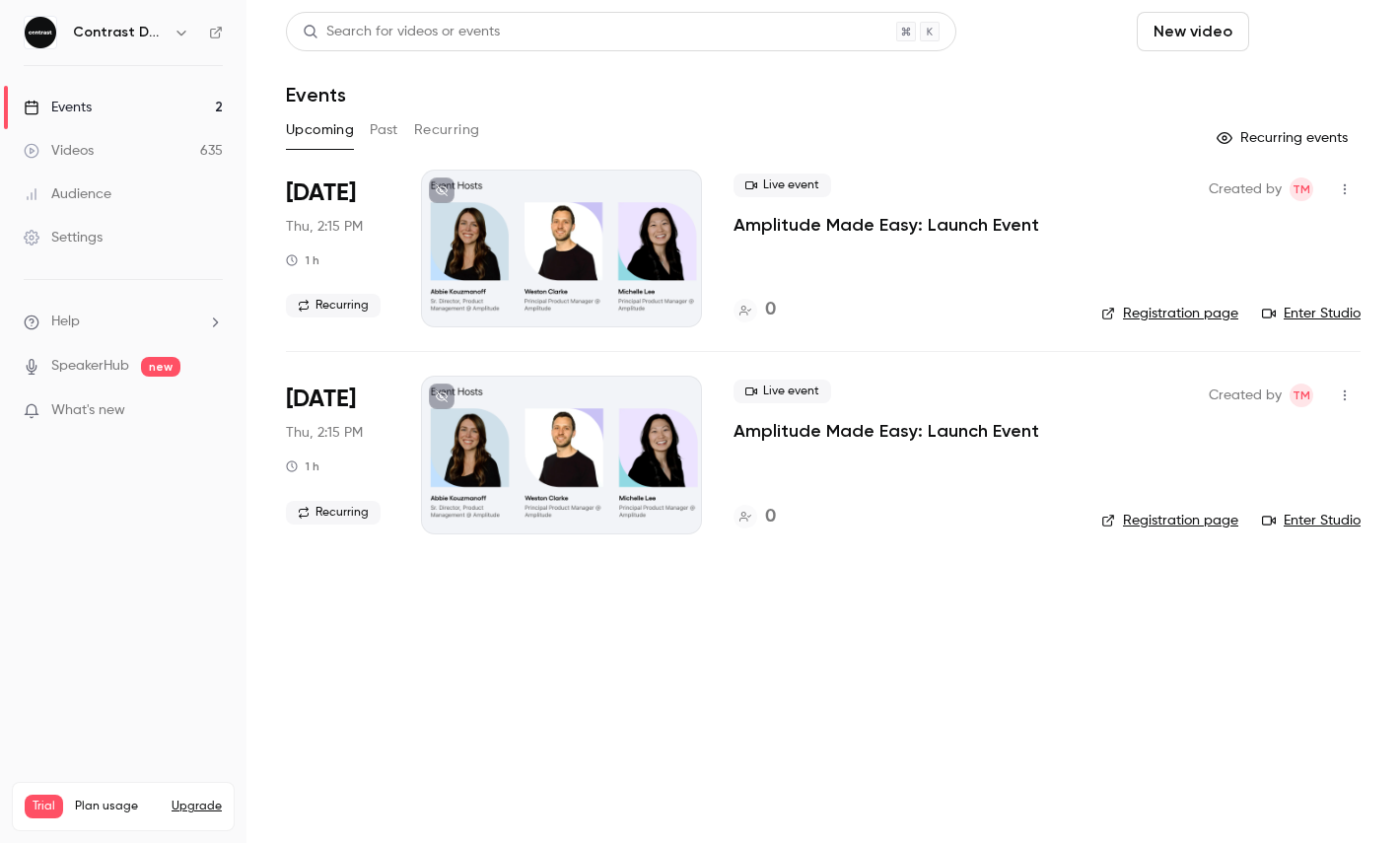 click on "Schedule" at bounding box center [1308, 32] 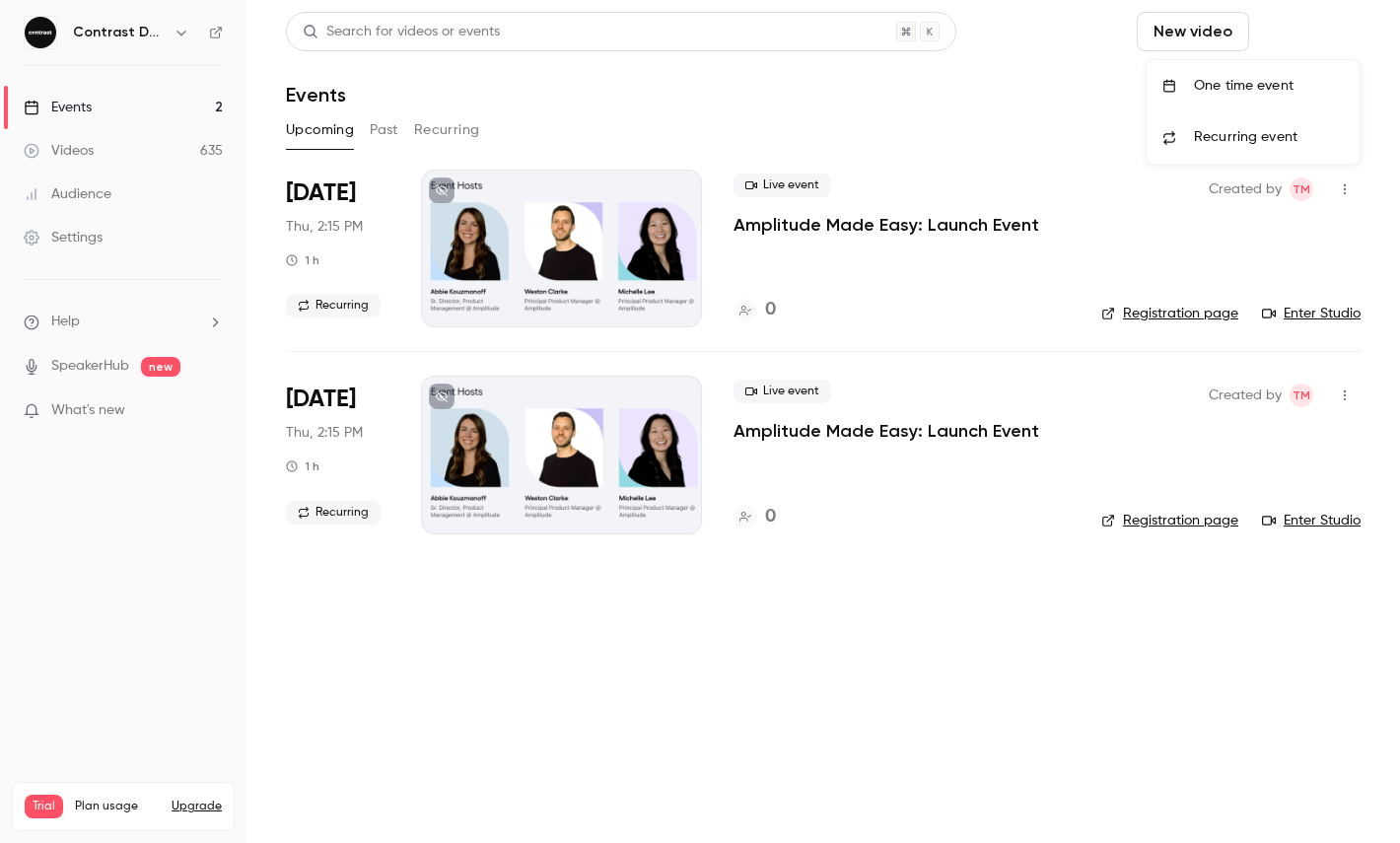 click on "One time event" at bounding box center (1253, 86) 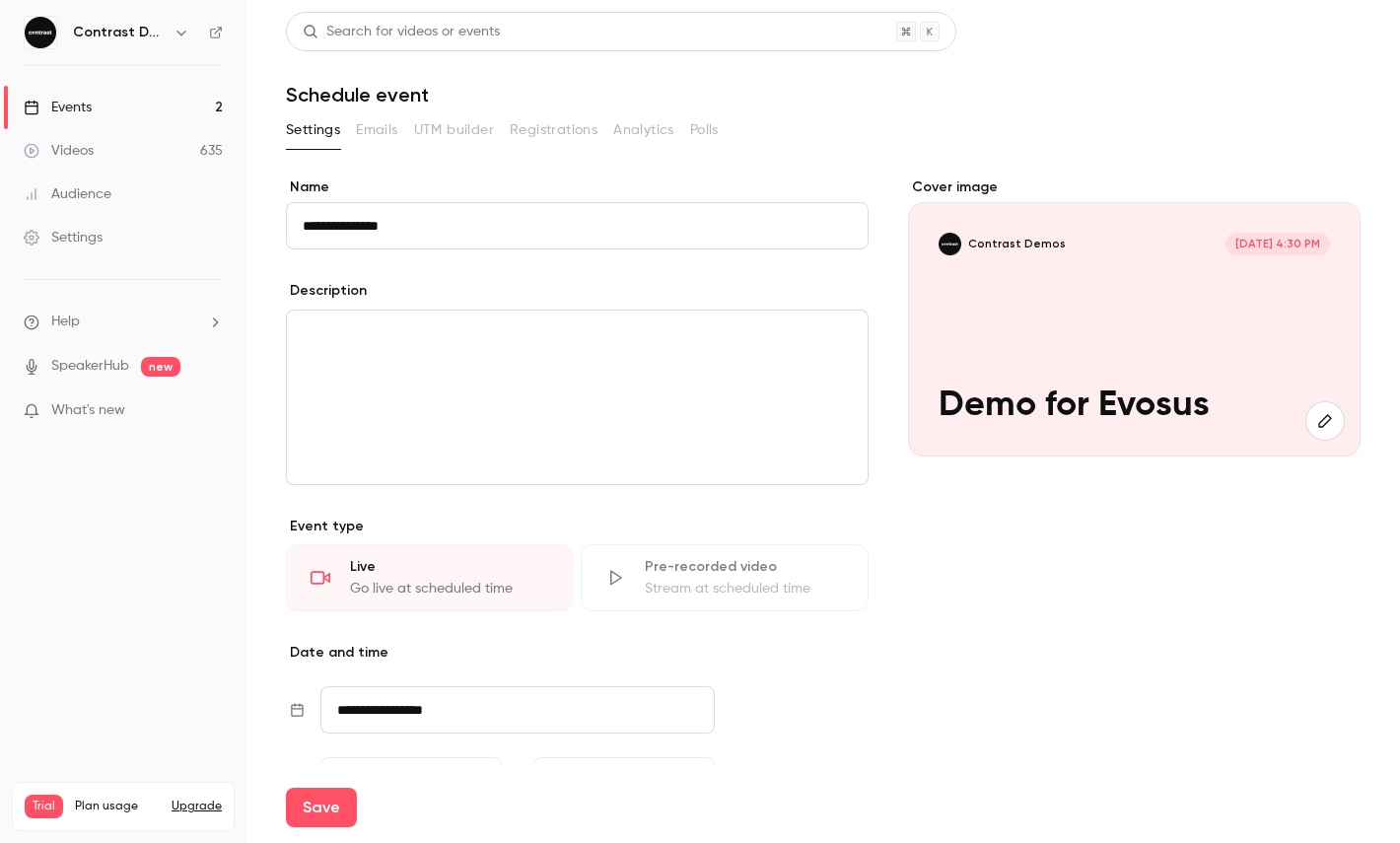 scroll, scrollTop: 275, scrollLeft: 0, axis: vertical 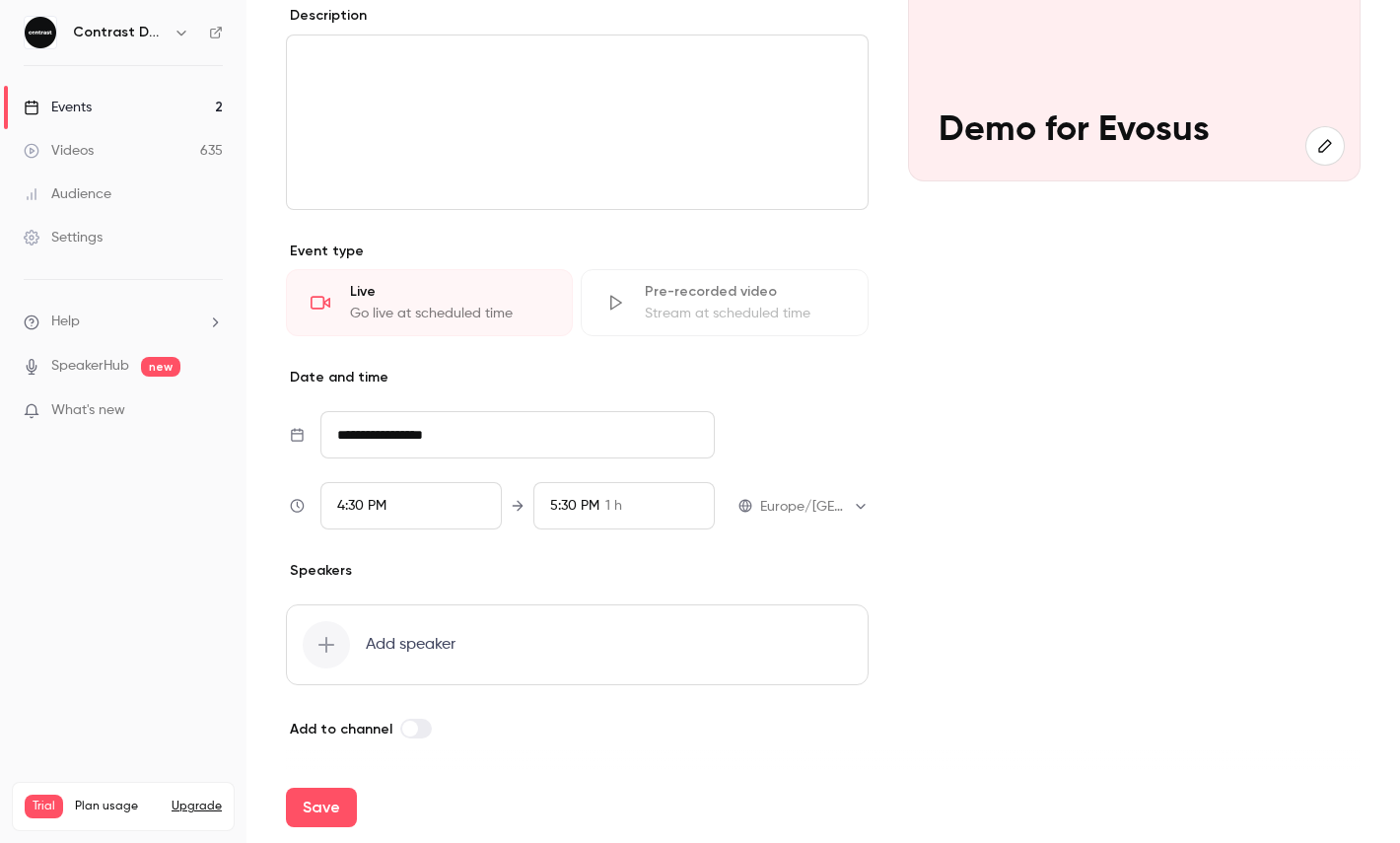type on "**********" 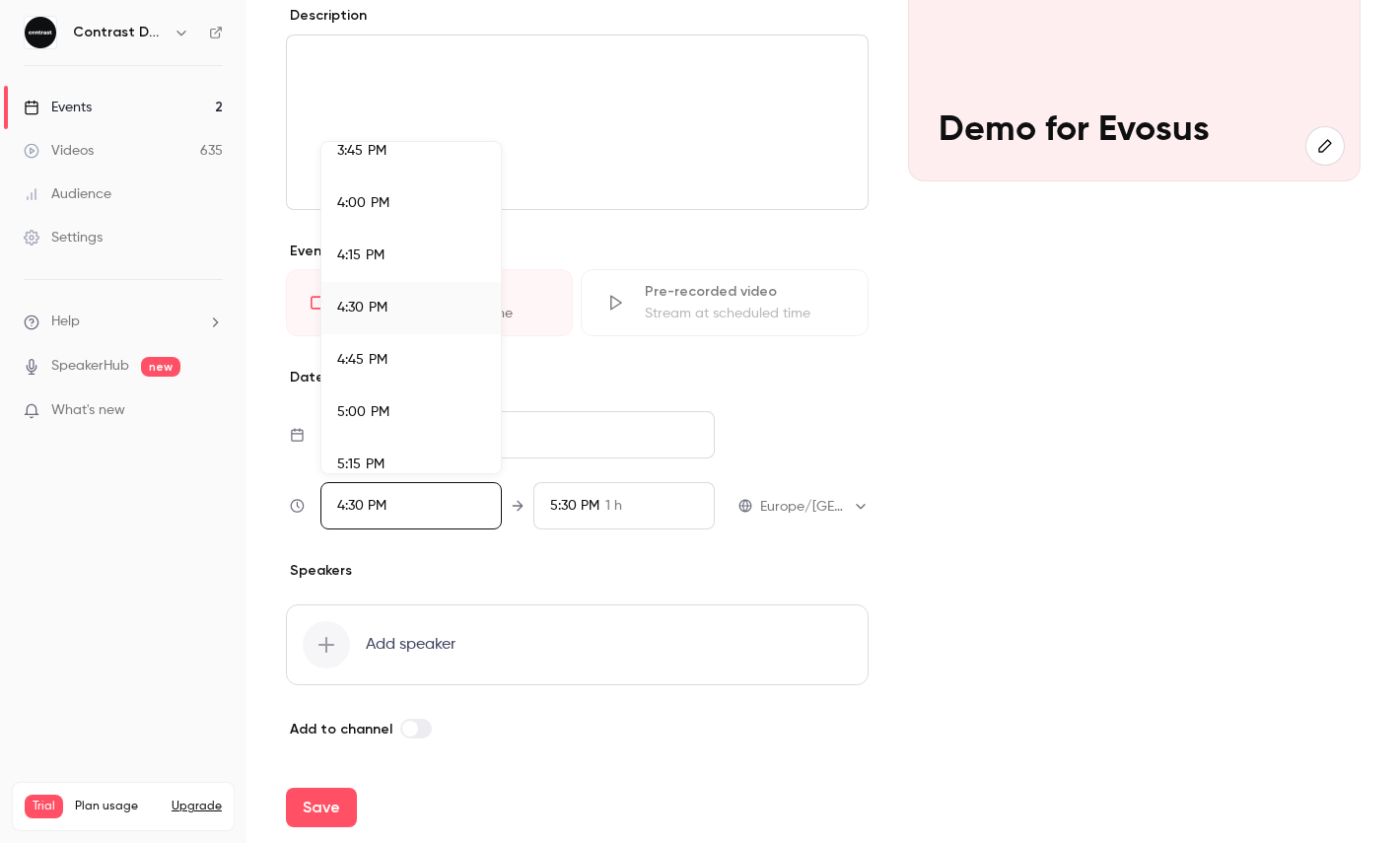 scroll, scrollTop: 3525, scrollLeft: 0, axis: vertical 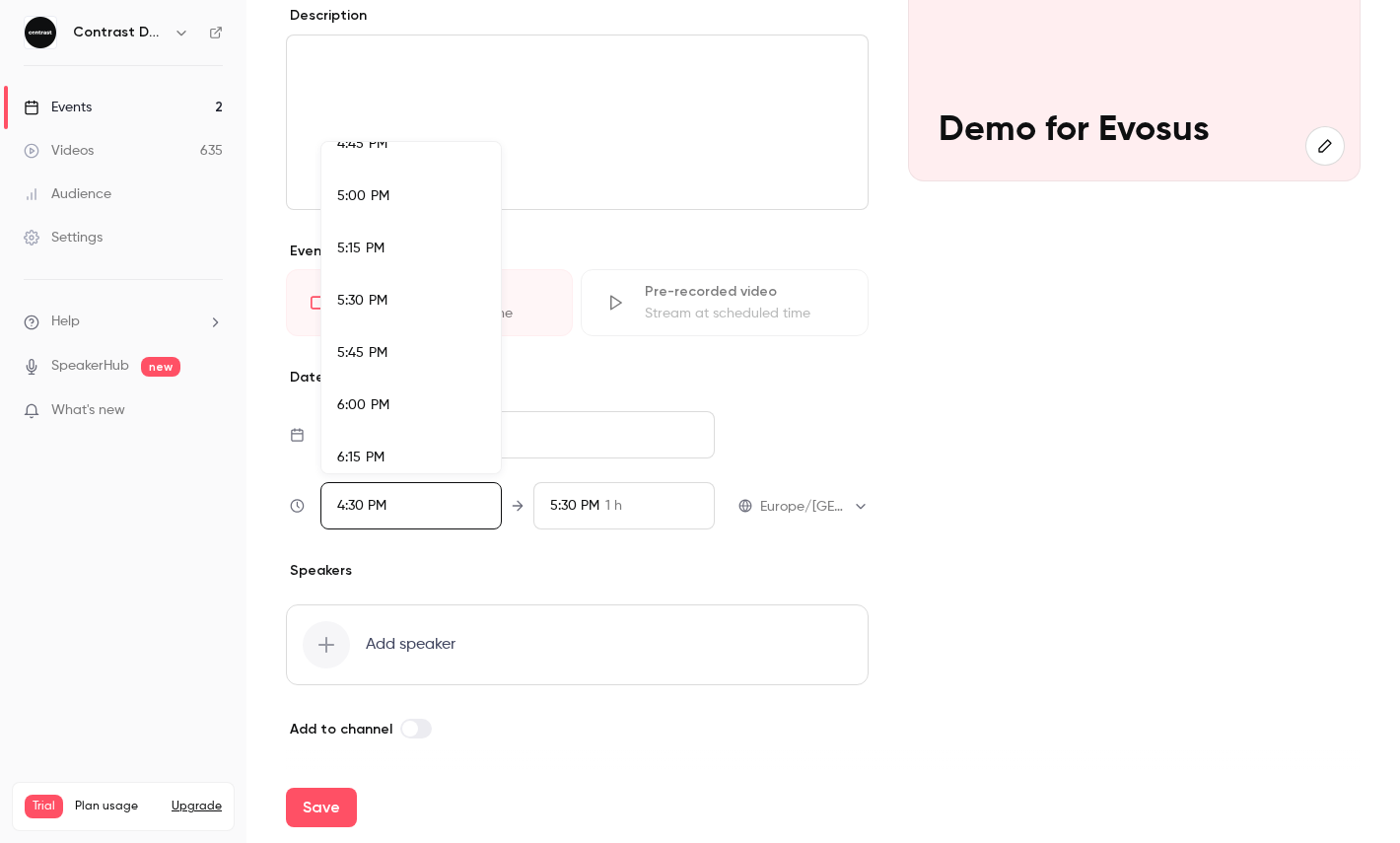 click on "6:00 PM" at bounding box center (411, 405) 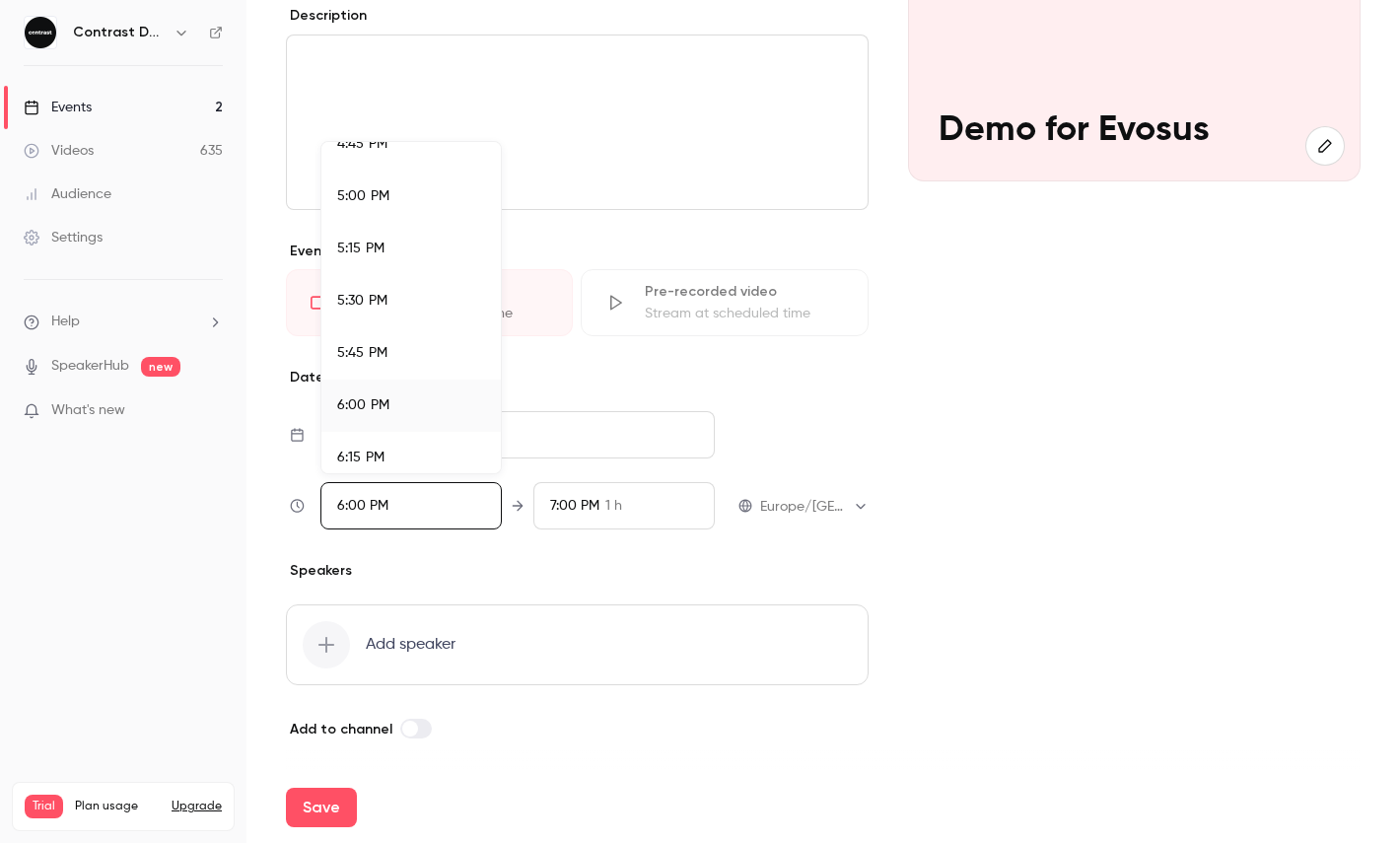 click at bounding box center (700, 421) 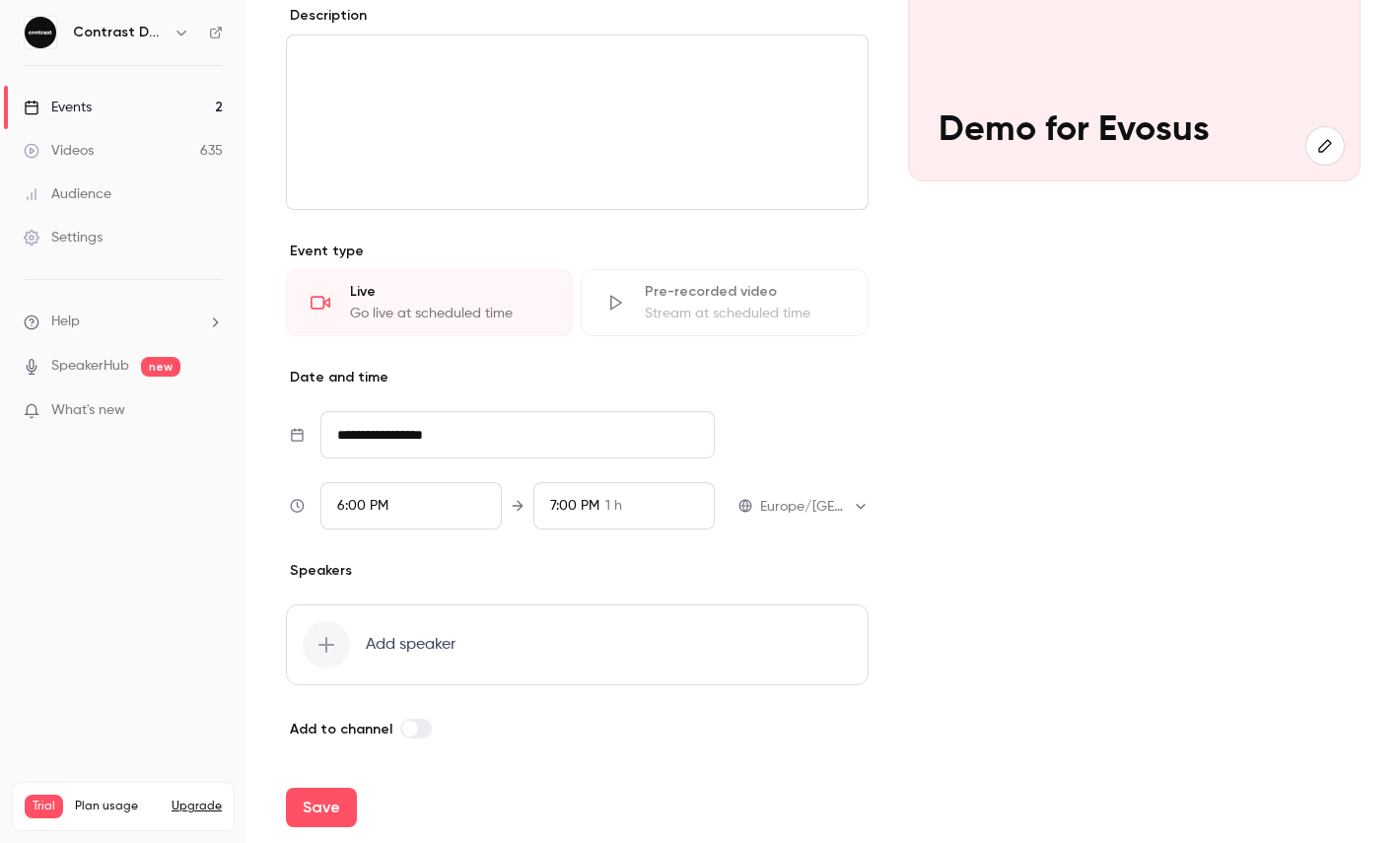 click on "6:00 PM" at bounding box center (411, 506) 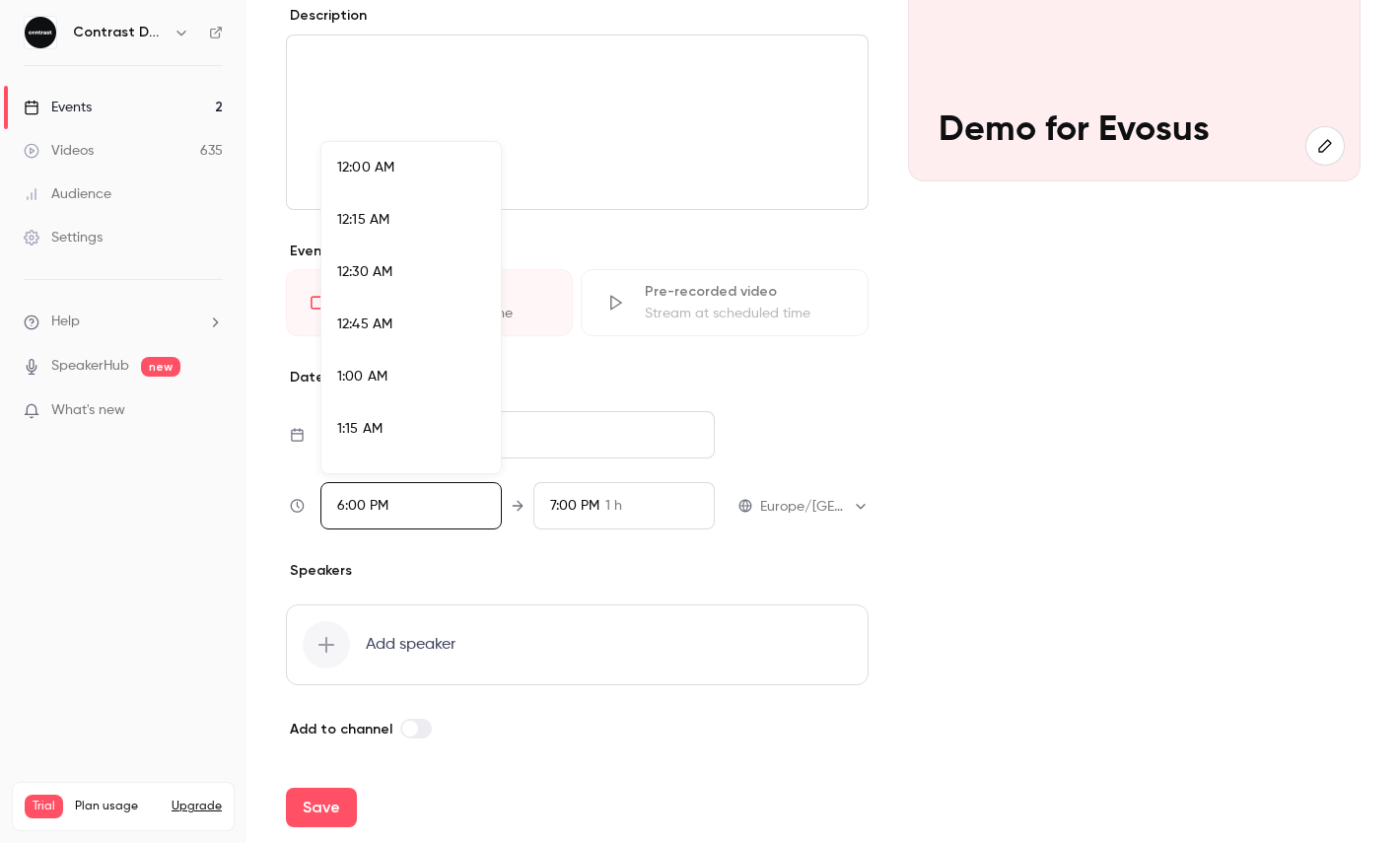 scroll, scrollTop: 3622, scrollLeft: 0, axis: vertical 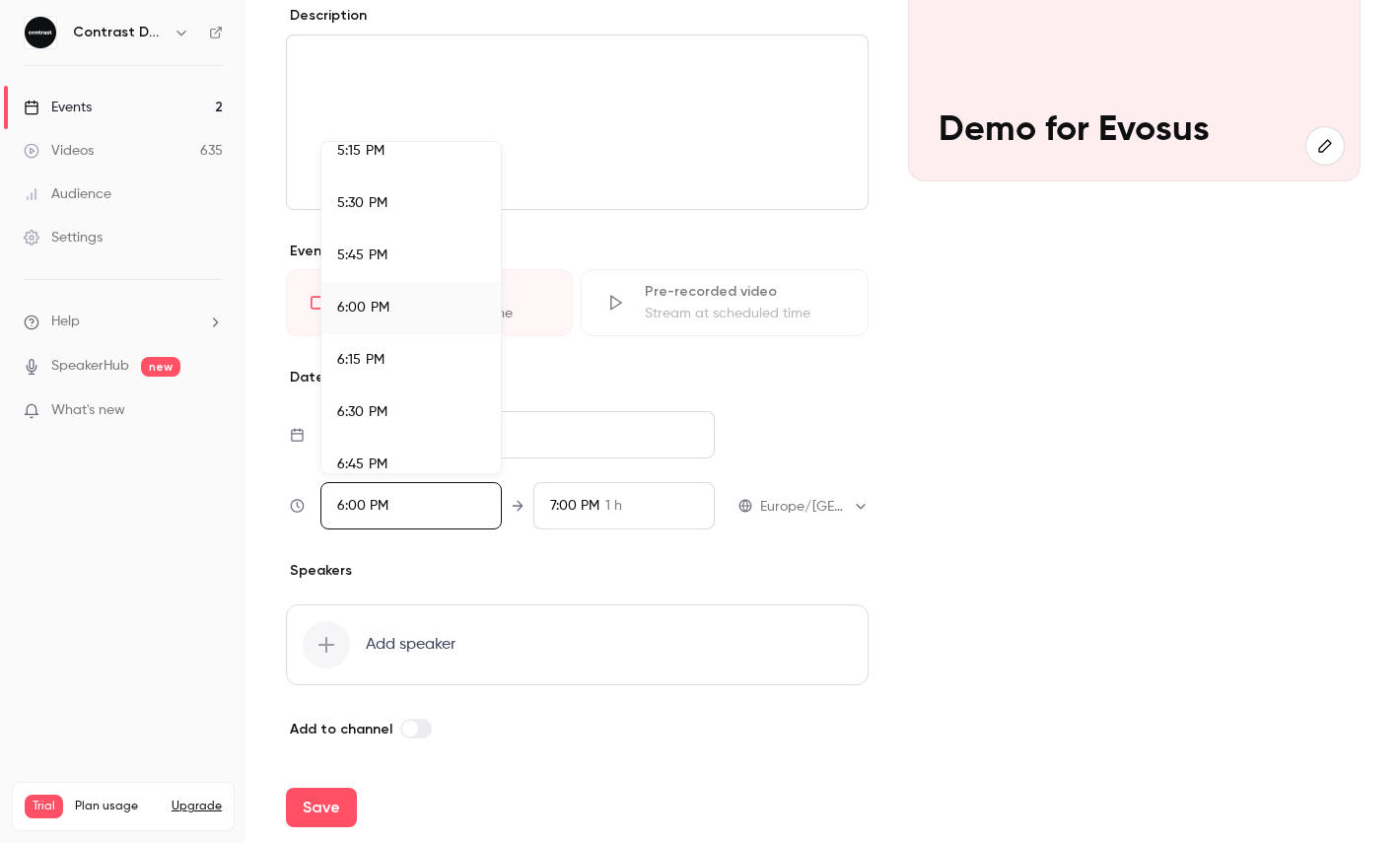 click on "6:15 PM" at bounding box center [361, 360] 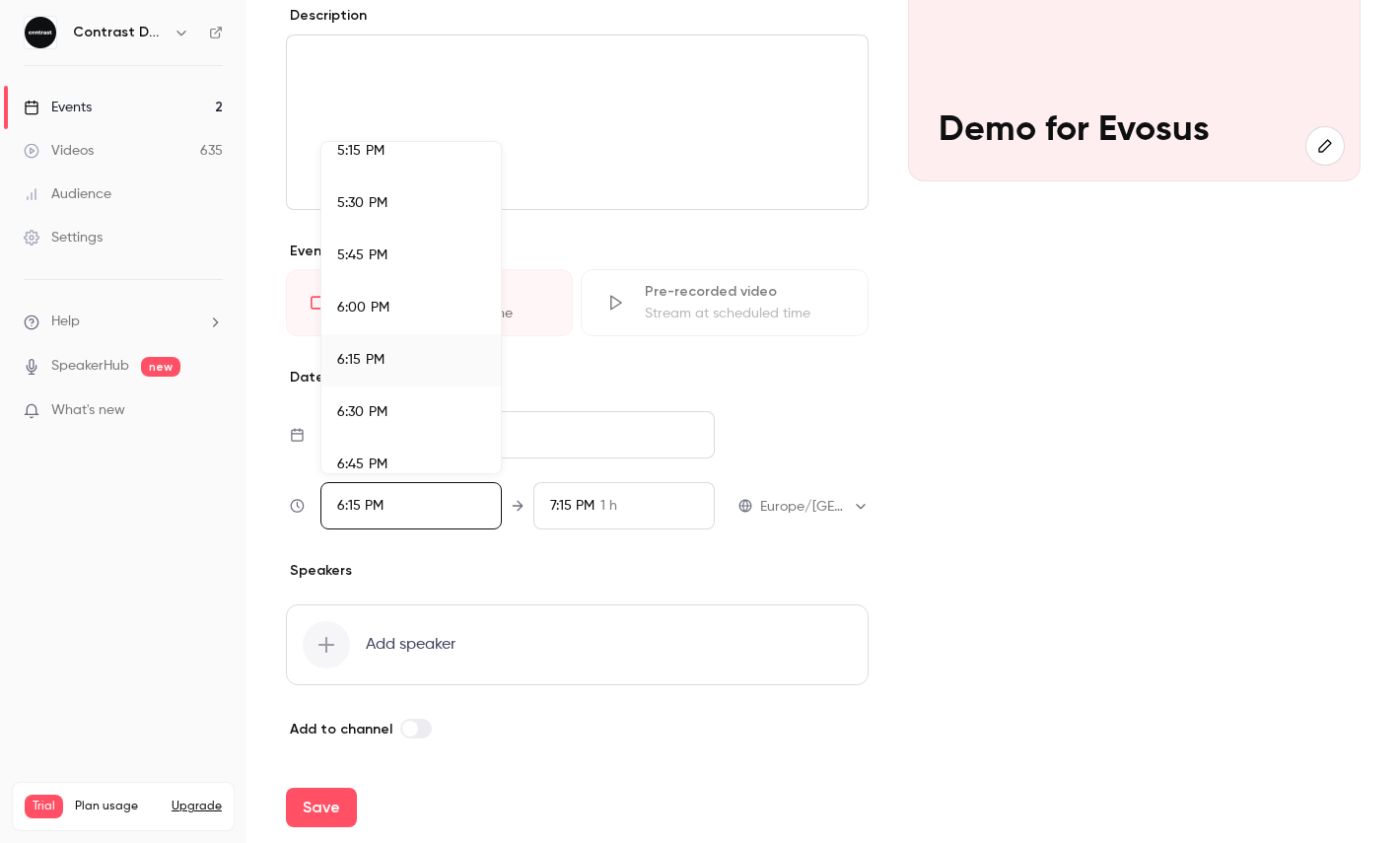 click at bounding box center [700, 421] 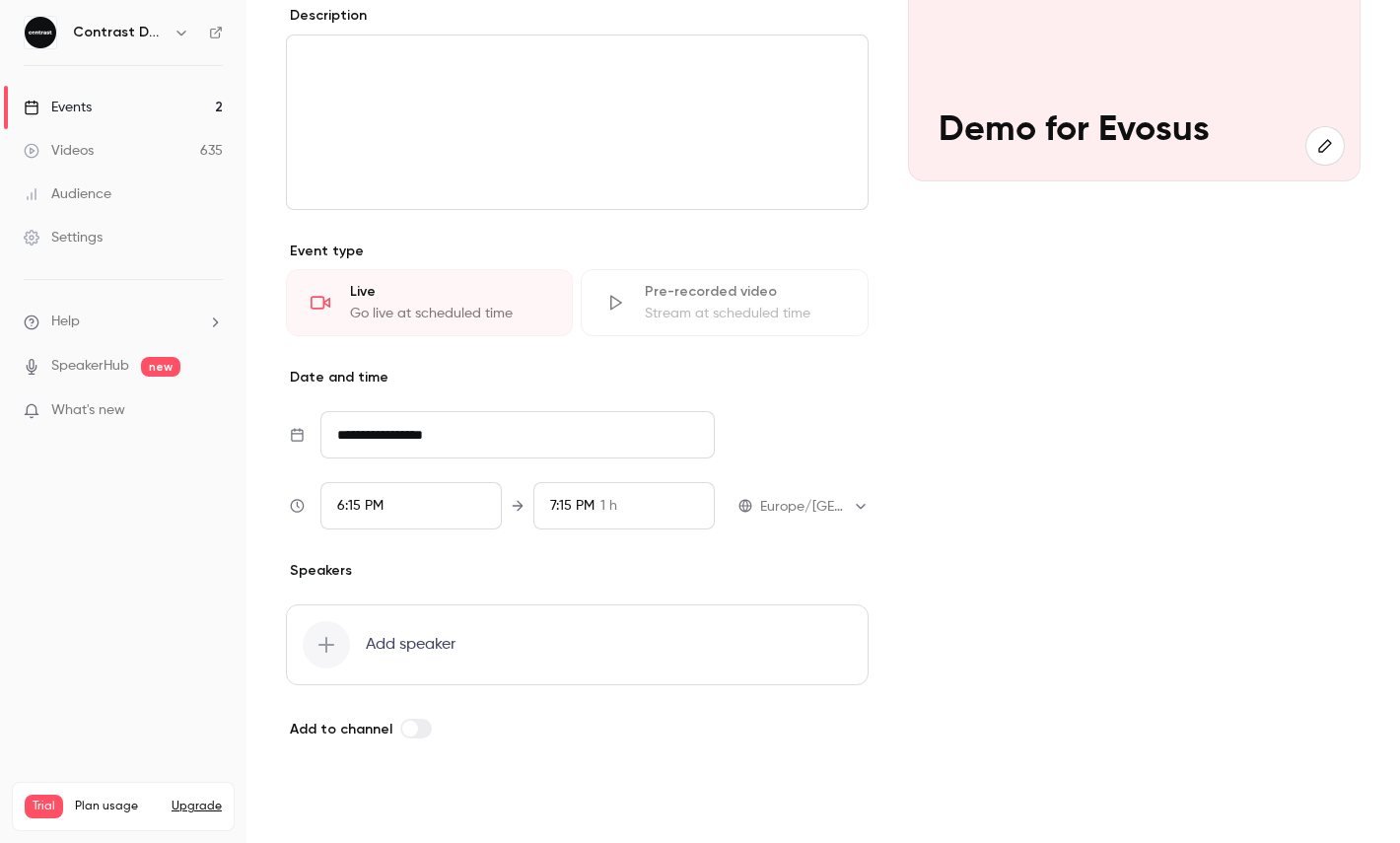 click on "Save" at bounding box center [321, 808] 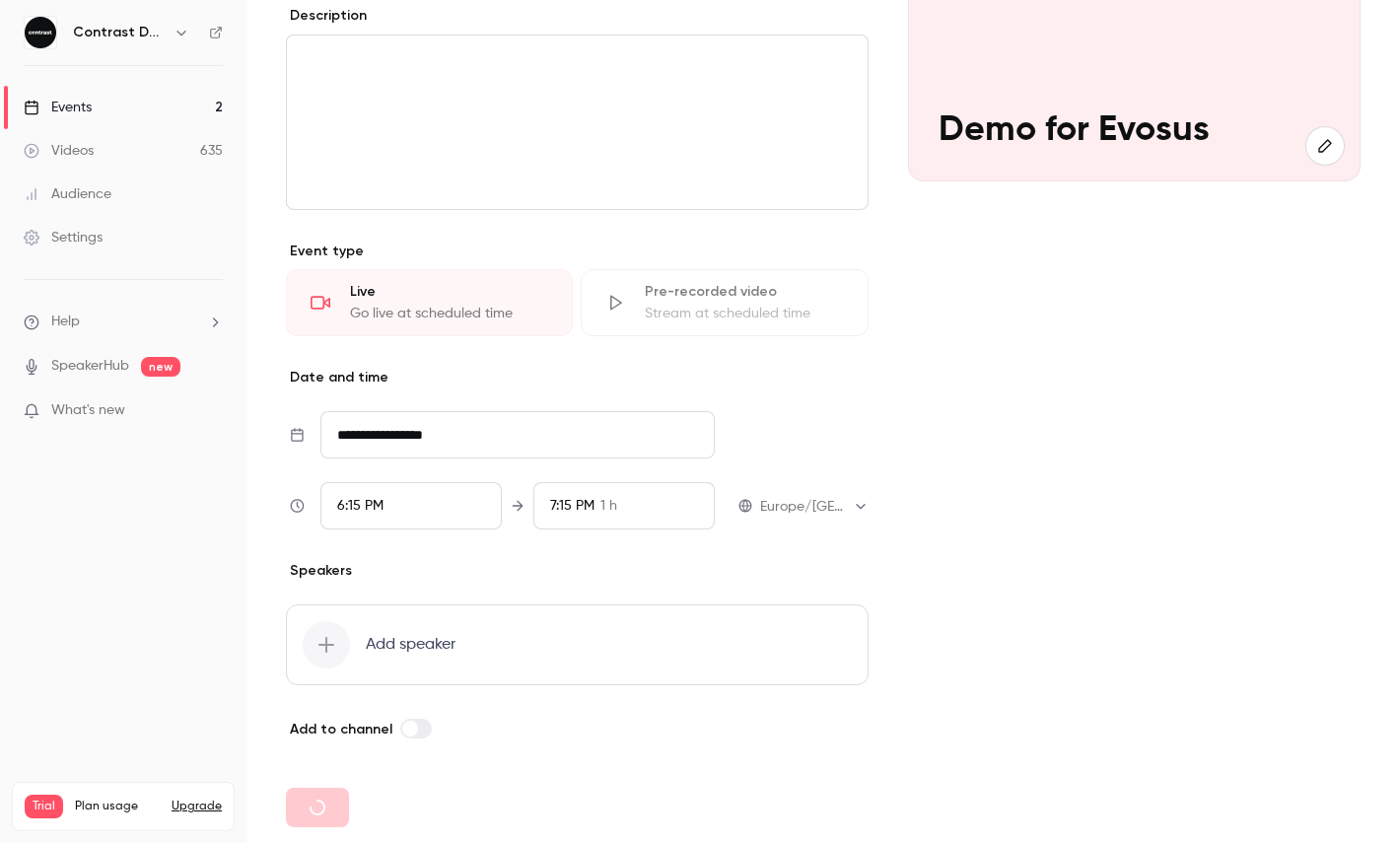 type 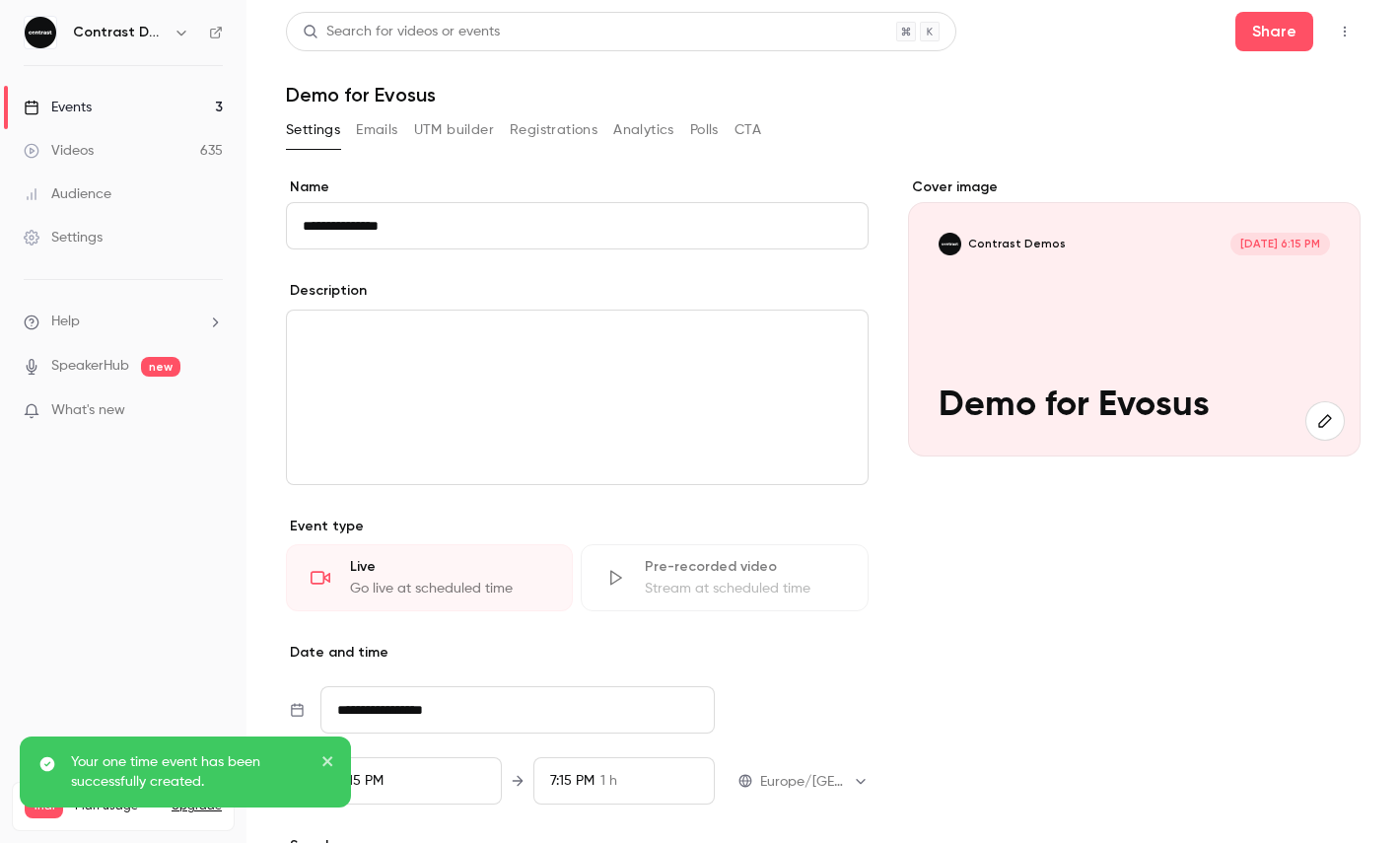 click at bounding box center [1345, 32] 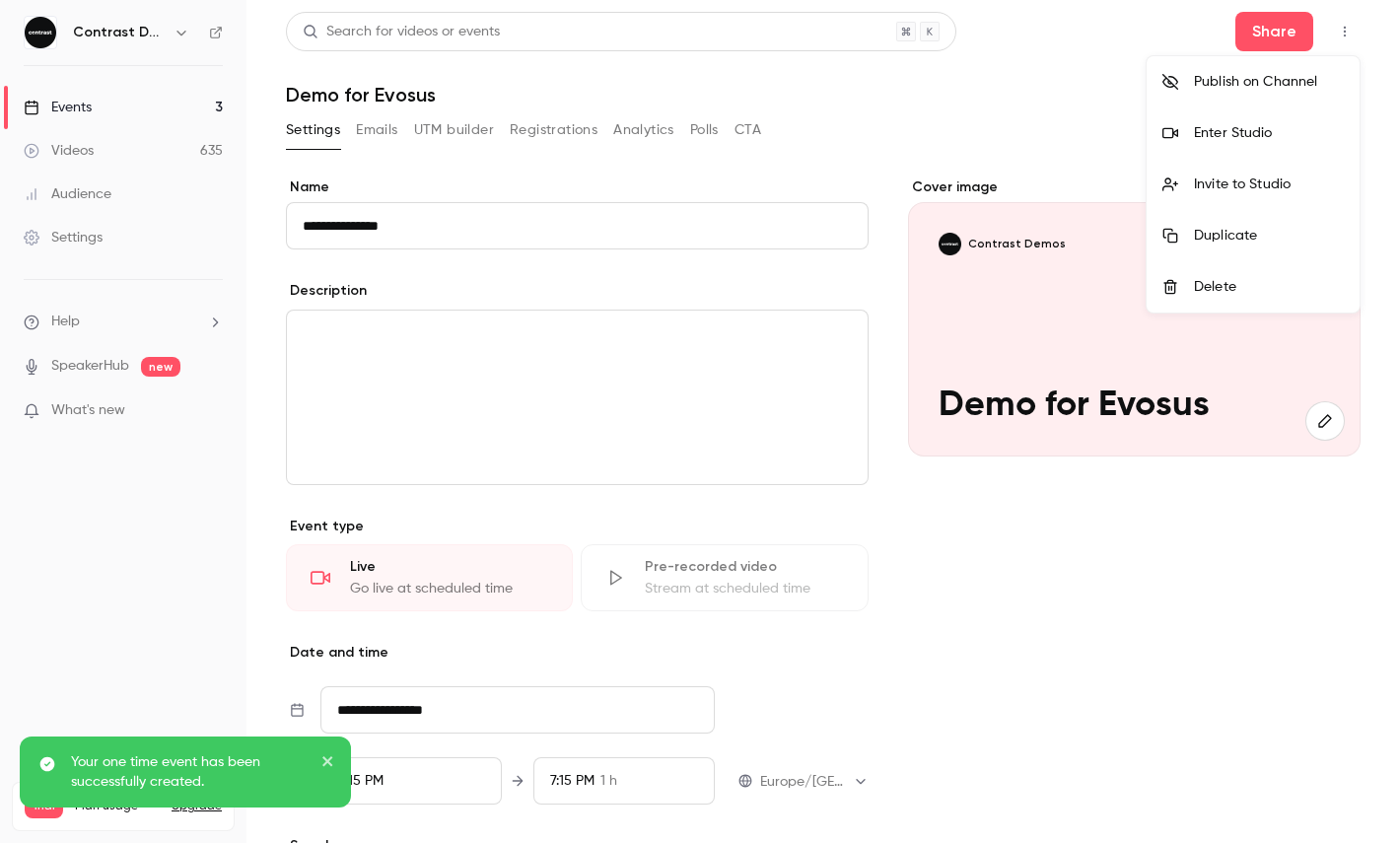 click on "Enter Studio" at bounding box center (1253, 133) 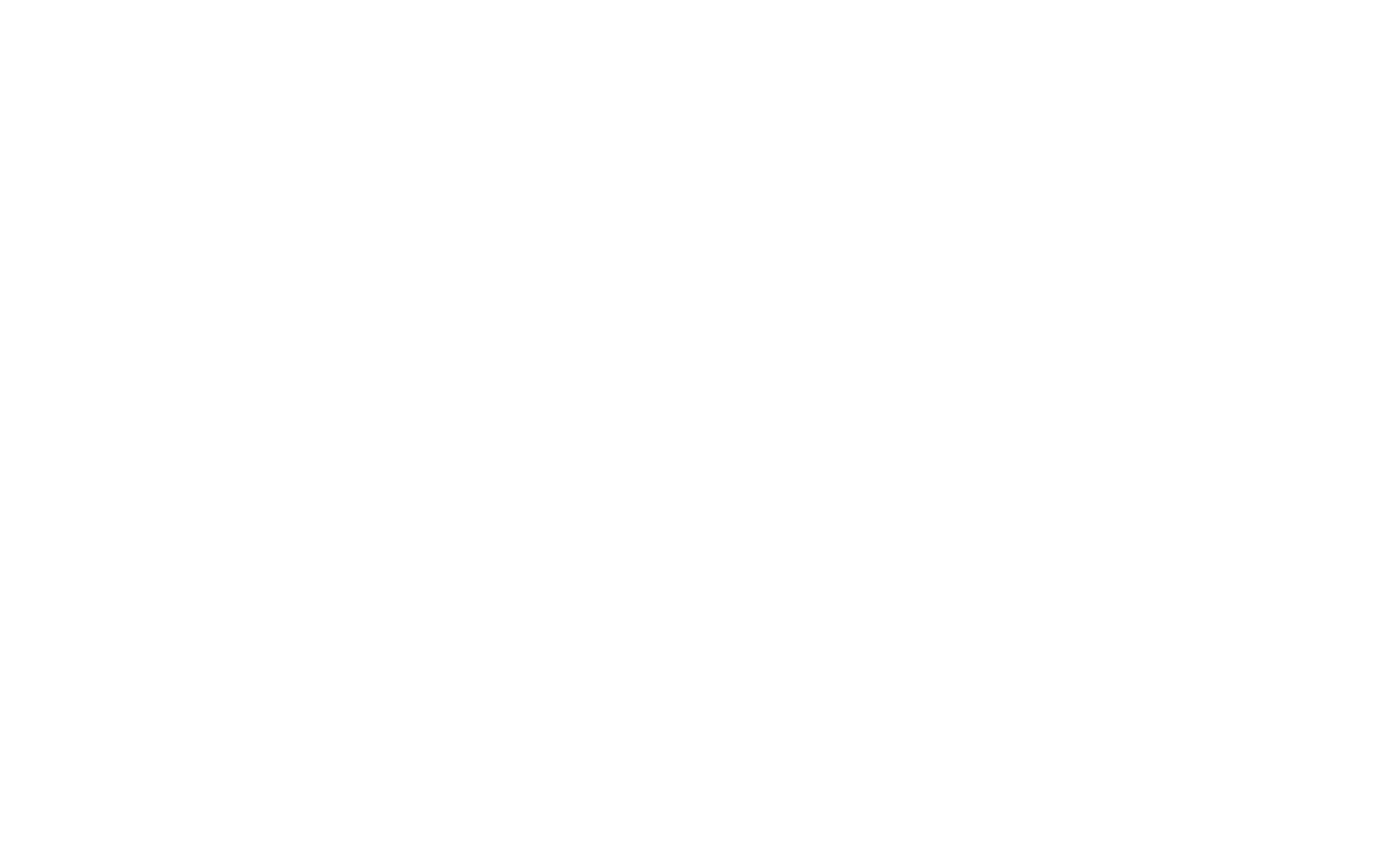 scroll, scrollTop: 0, scrollLeft: 0, axis: both 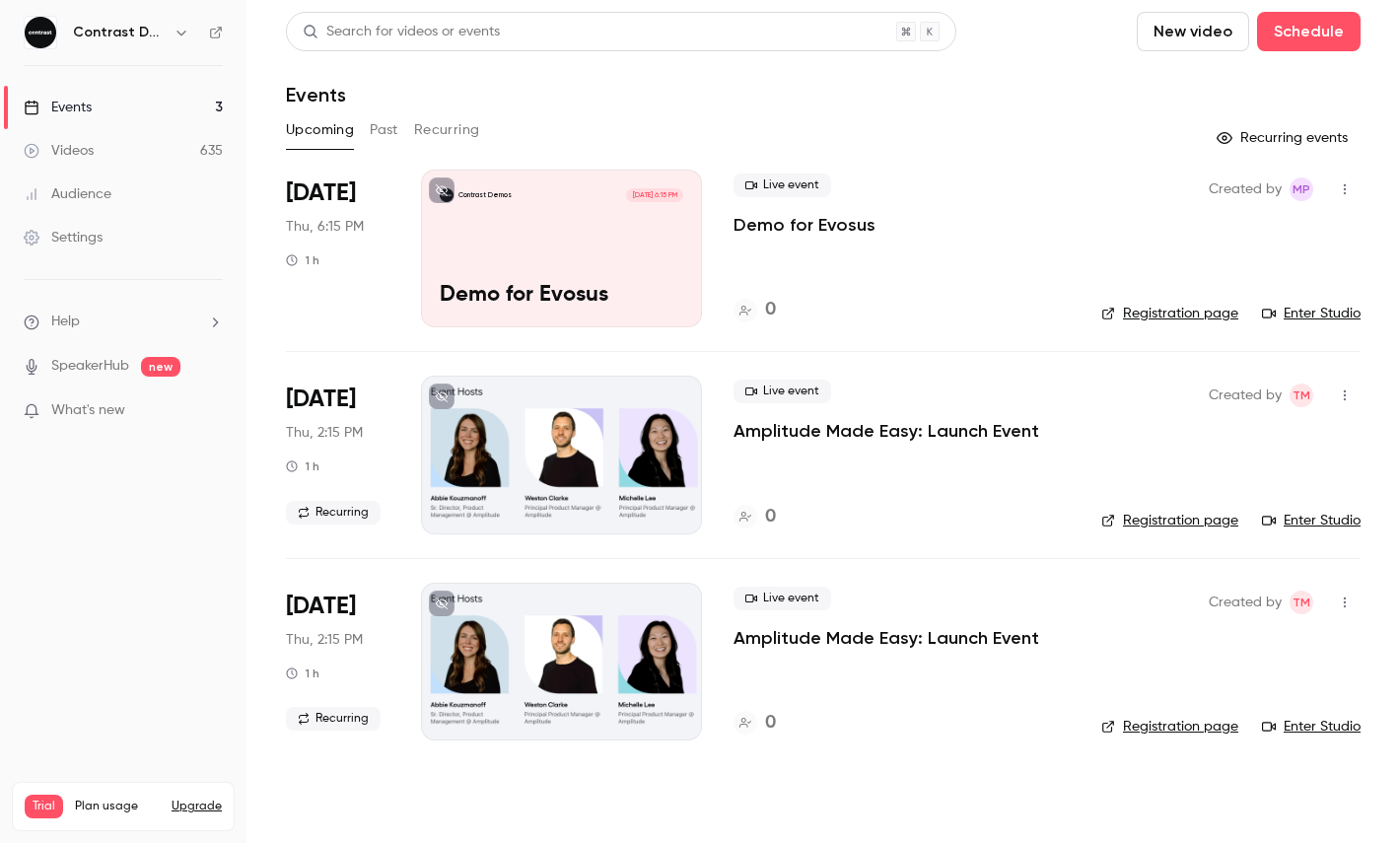 click 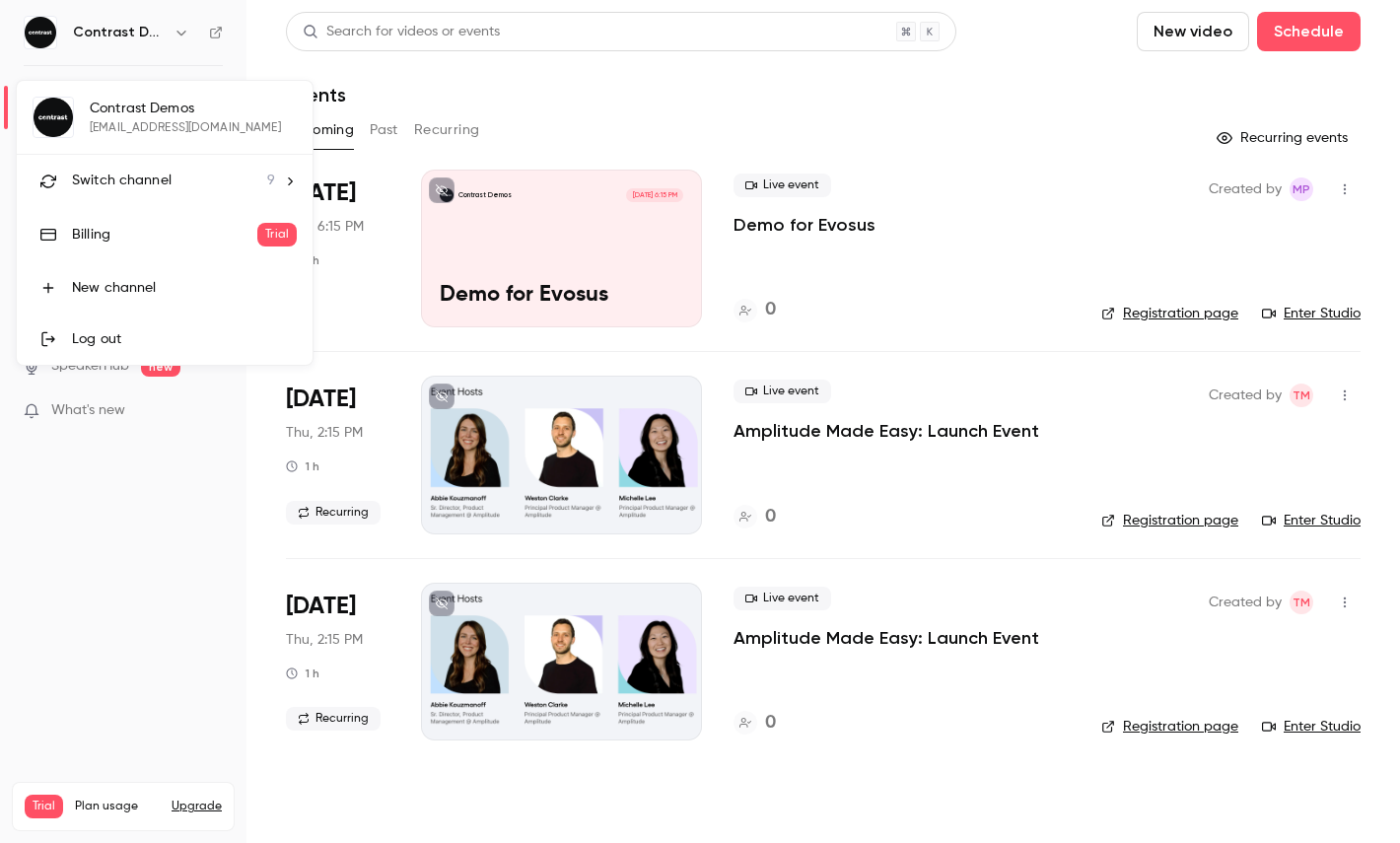 click on "Switch channel 9" at bounding box center [174, 180] 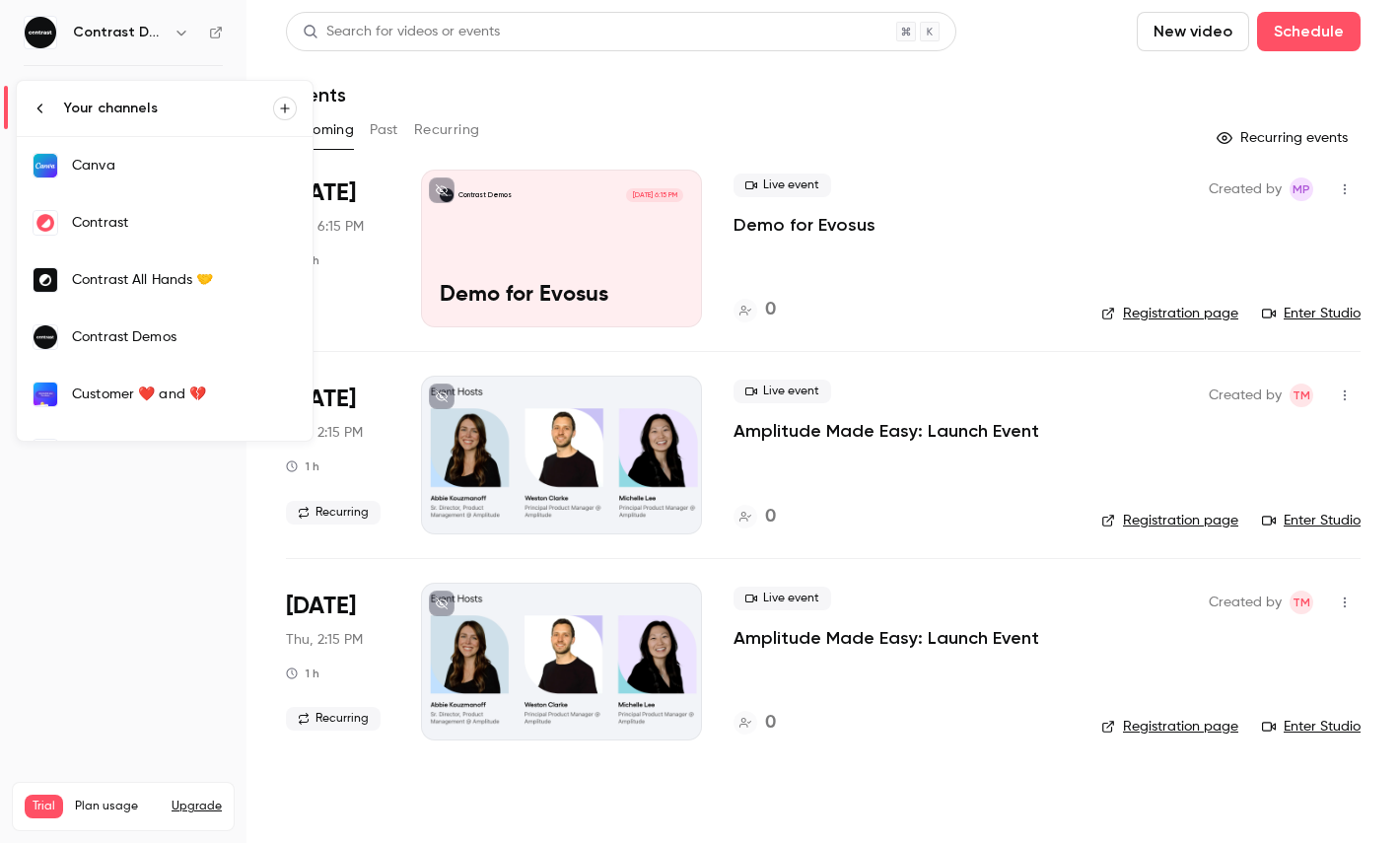 click on "Contrast" at bounding box center (184, 223) 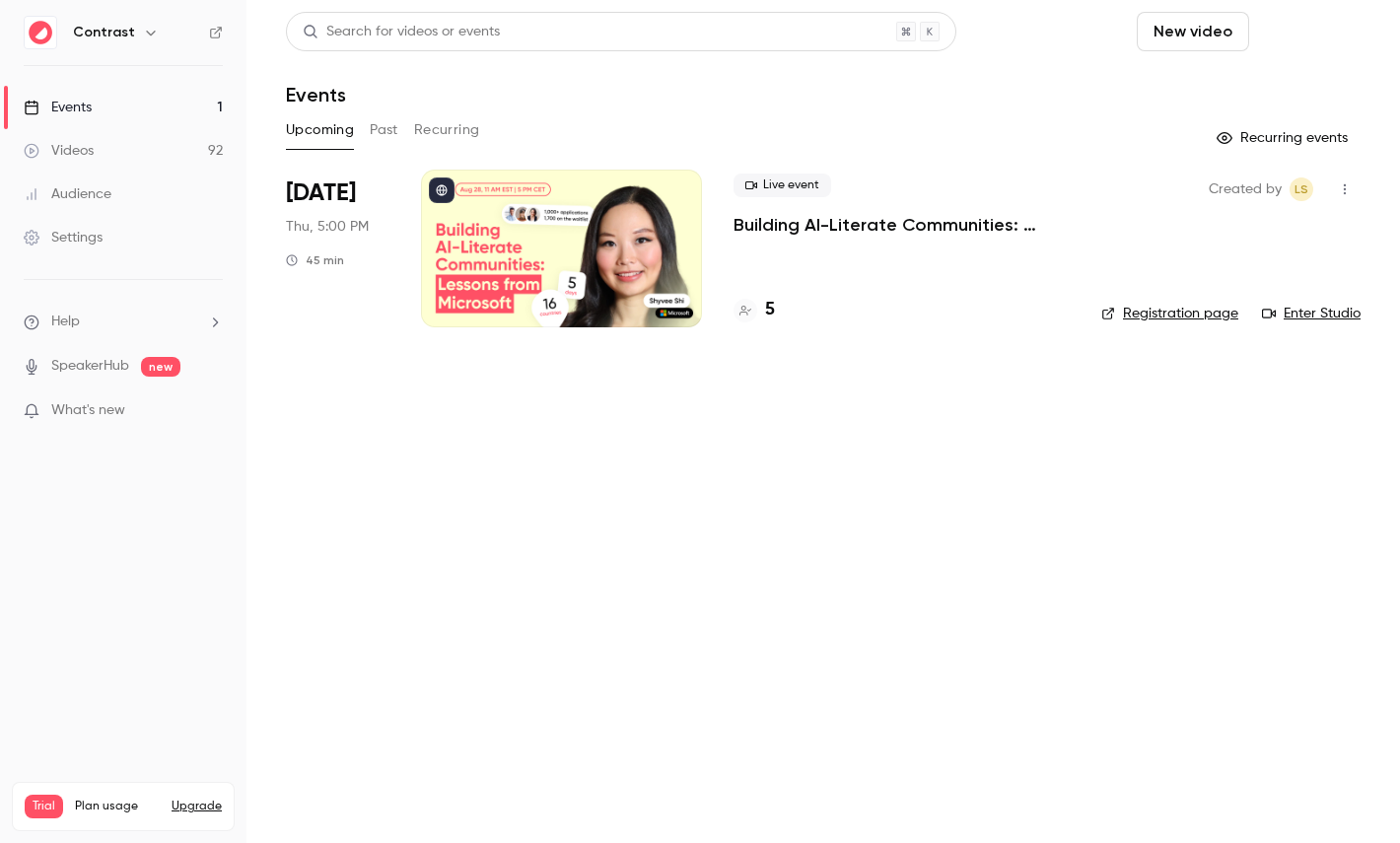 click on "Schedule" at bounding box center (1308, 32) 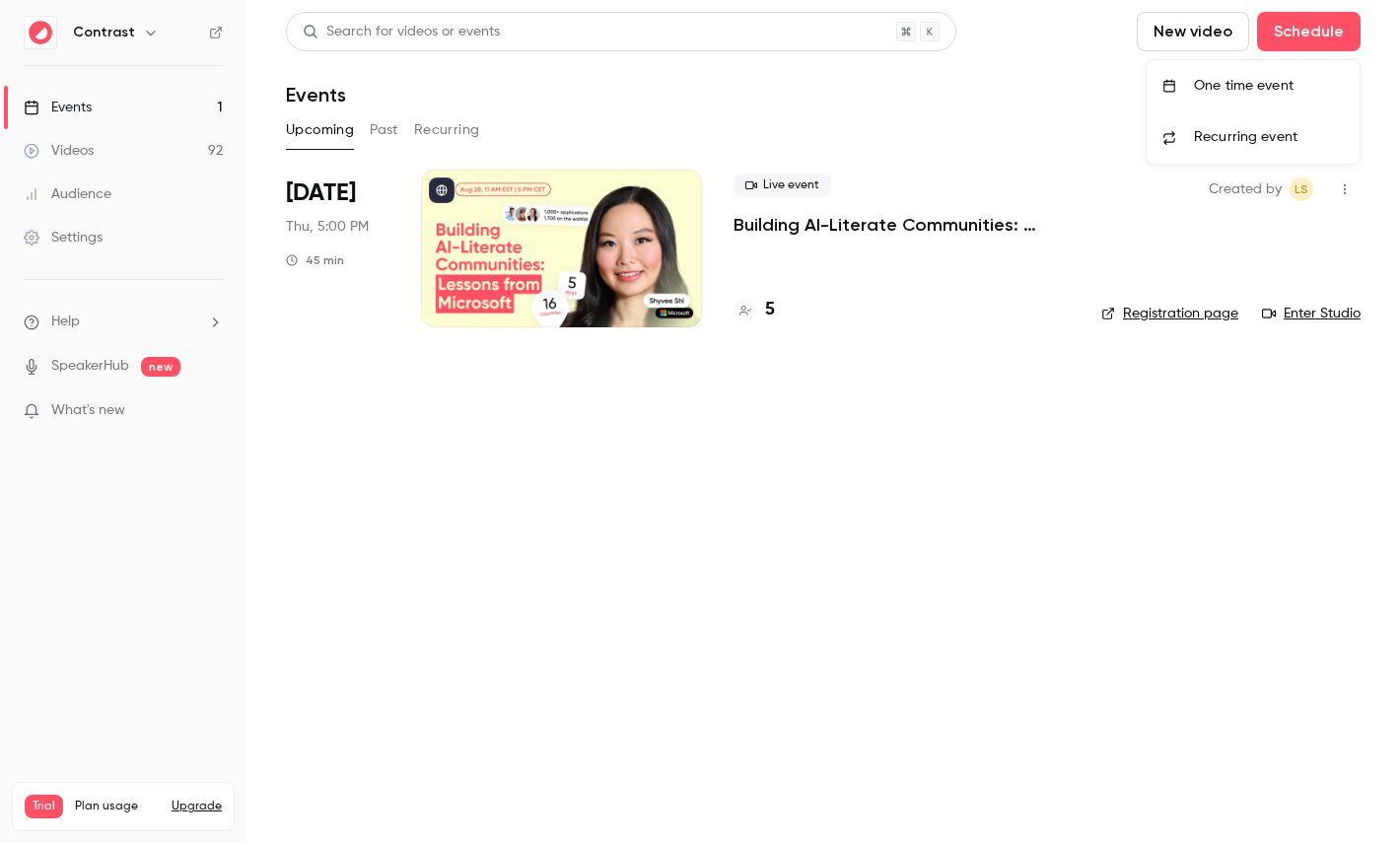 type 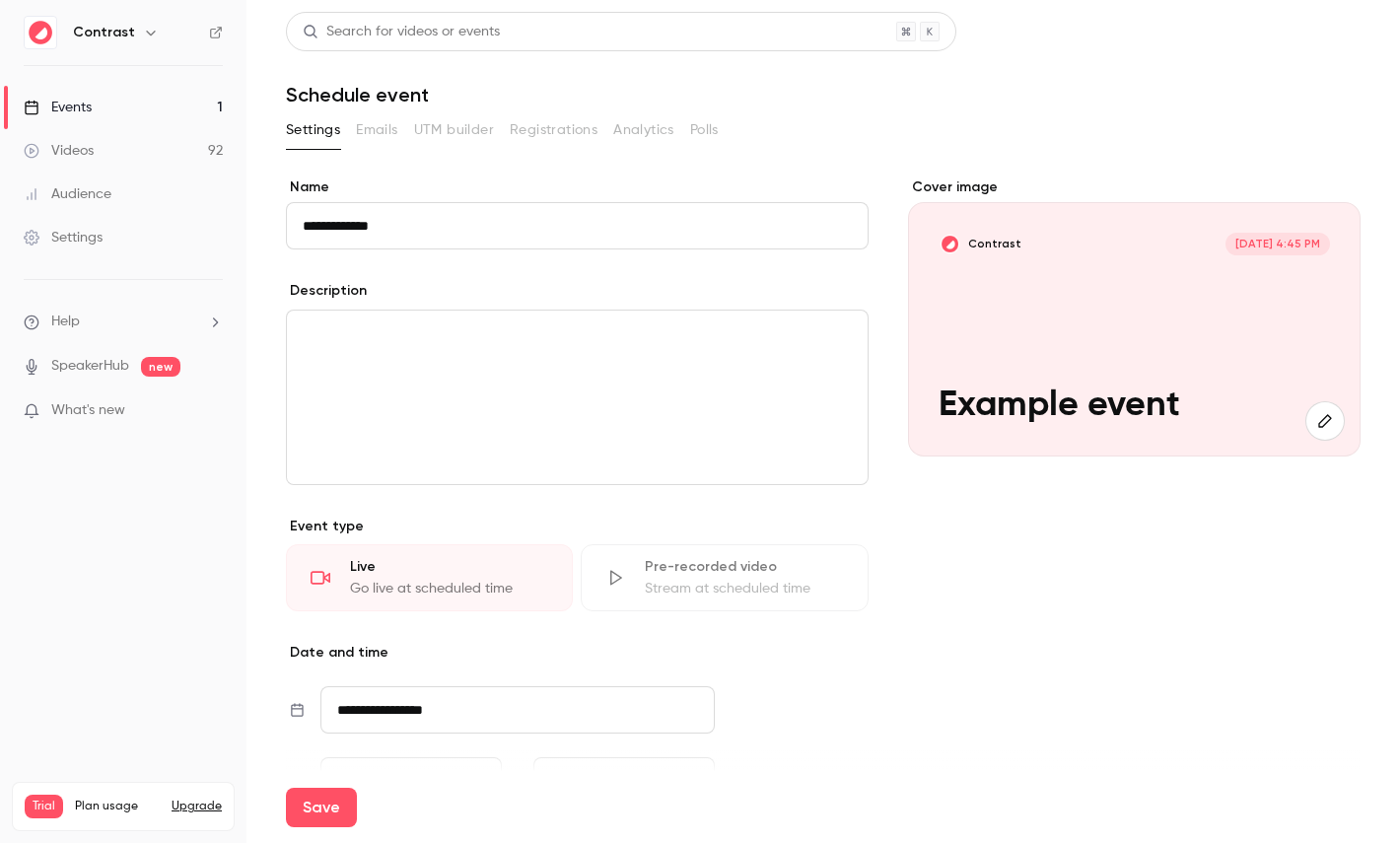 type on "**********" 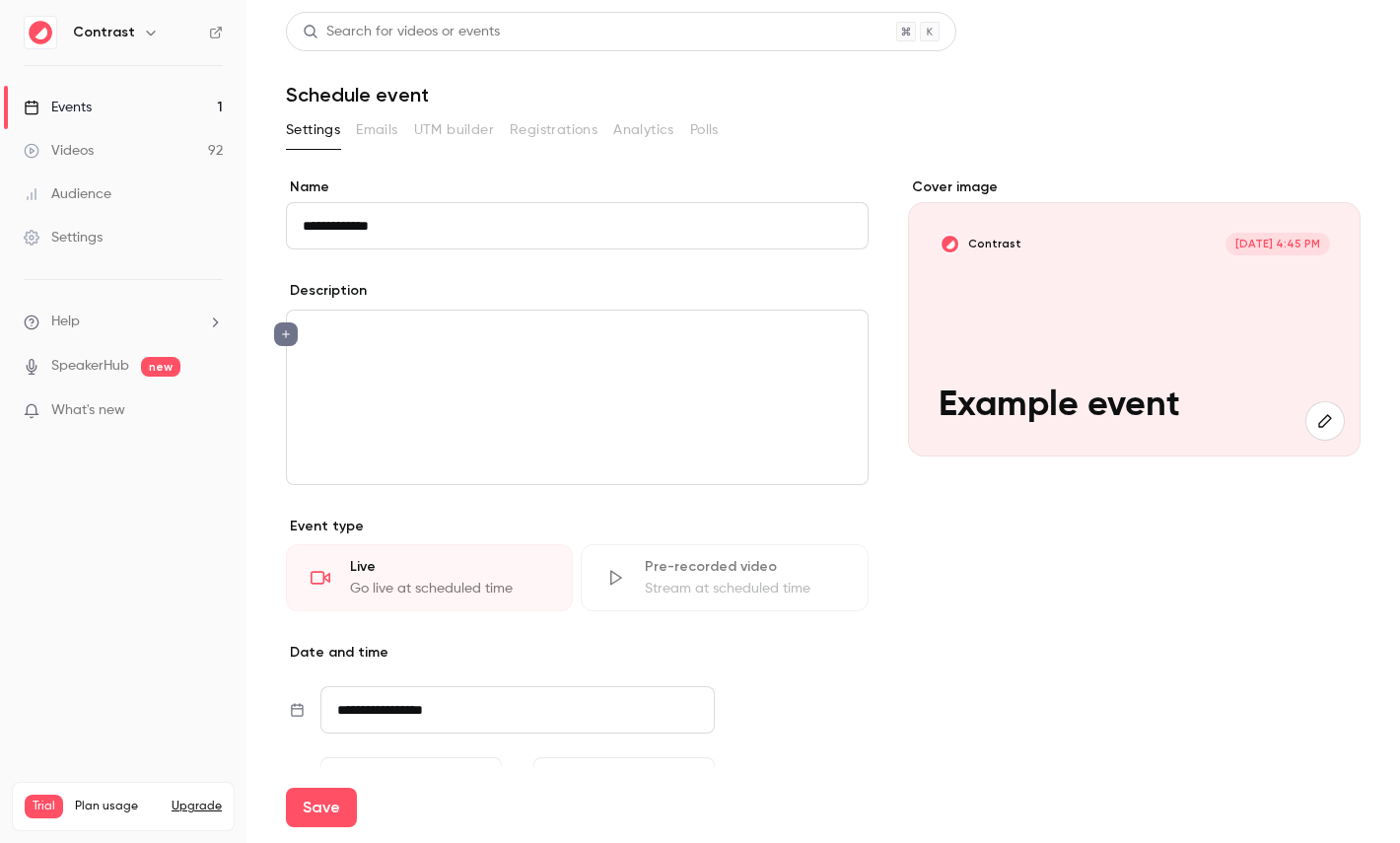 type 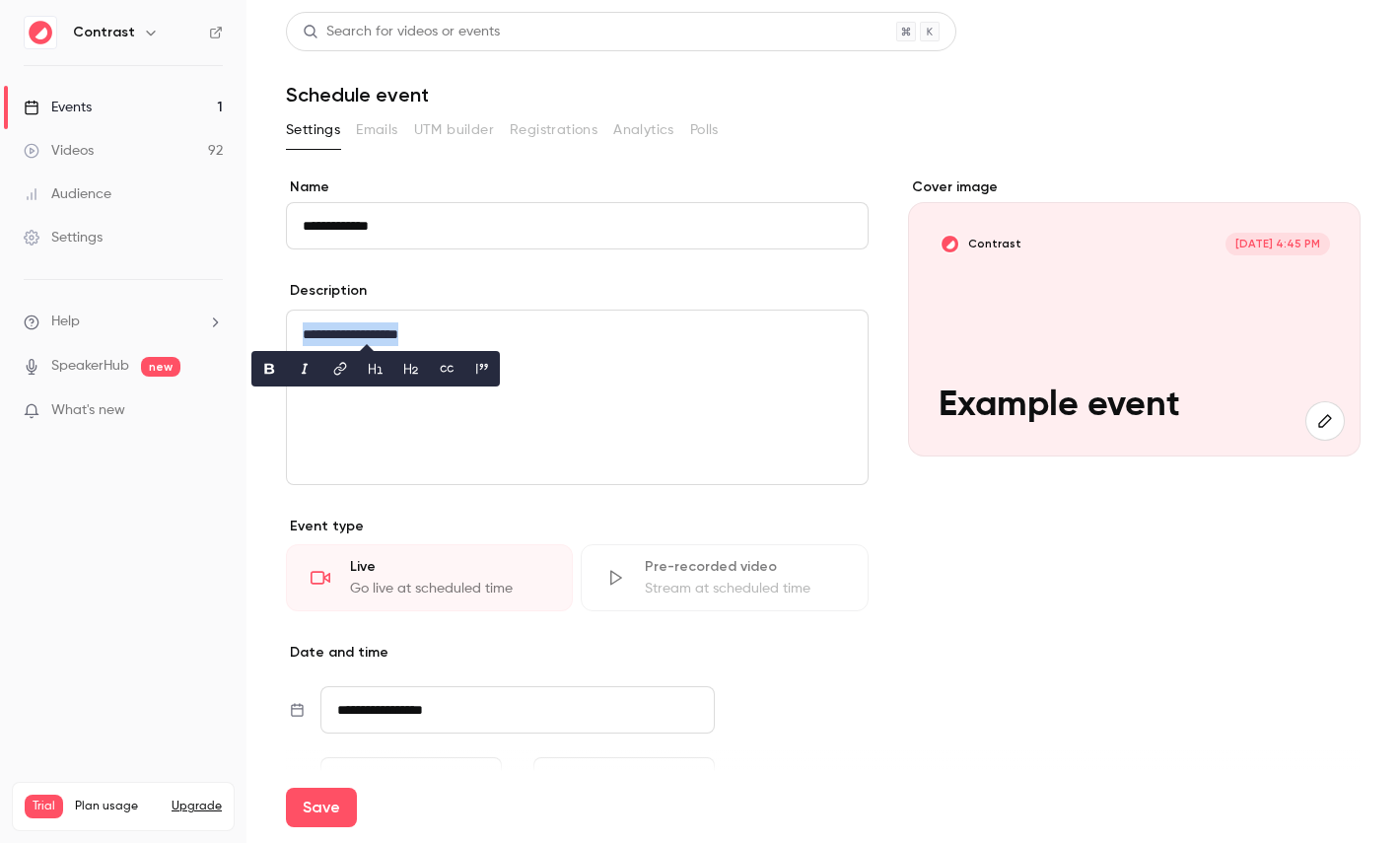 click on "Save" at bounding box center [321, 808] 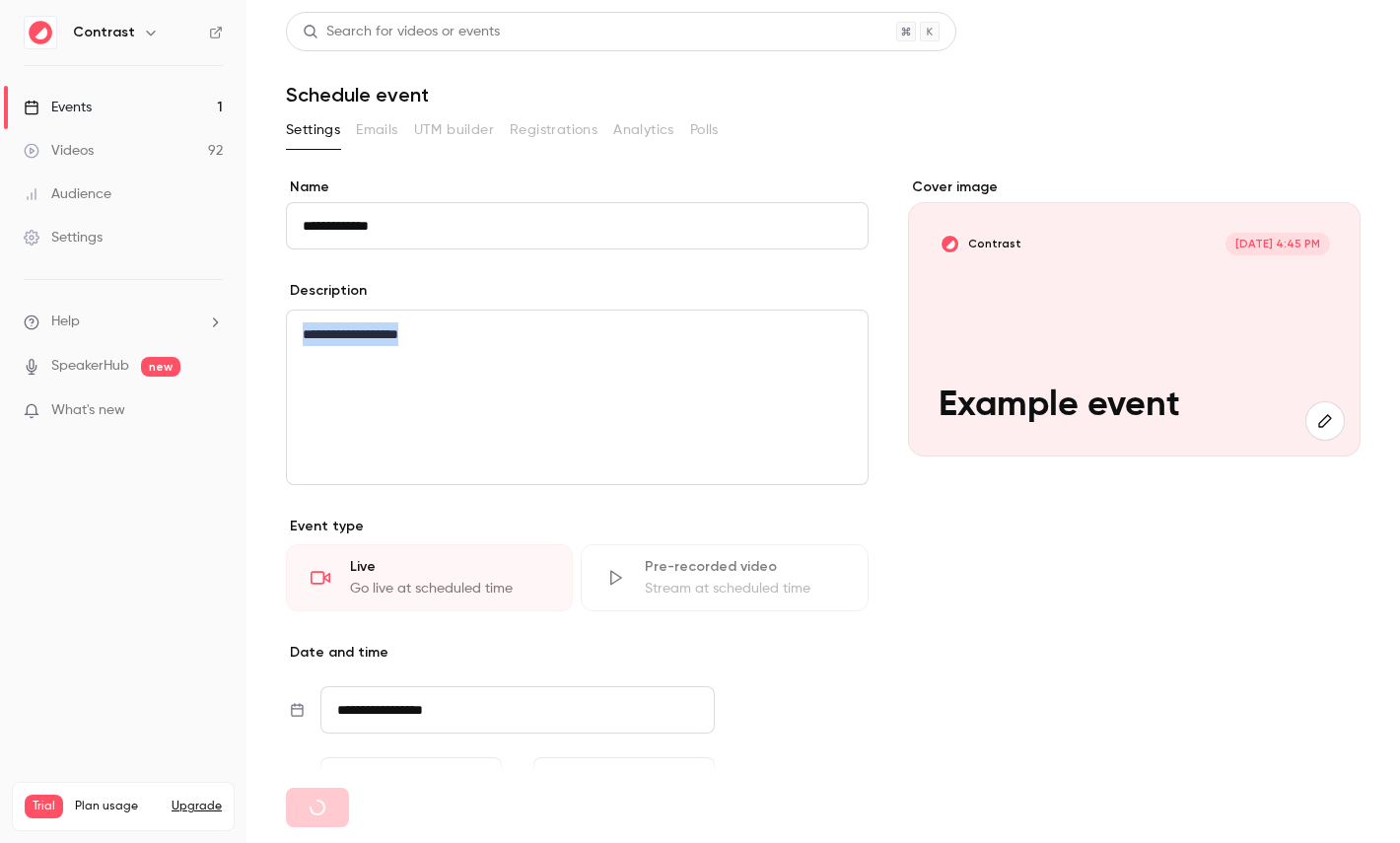 type 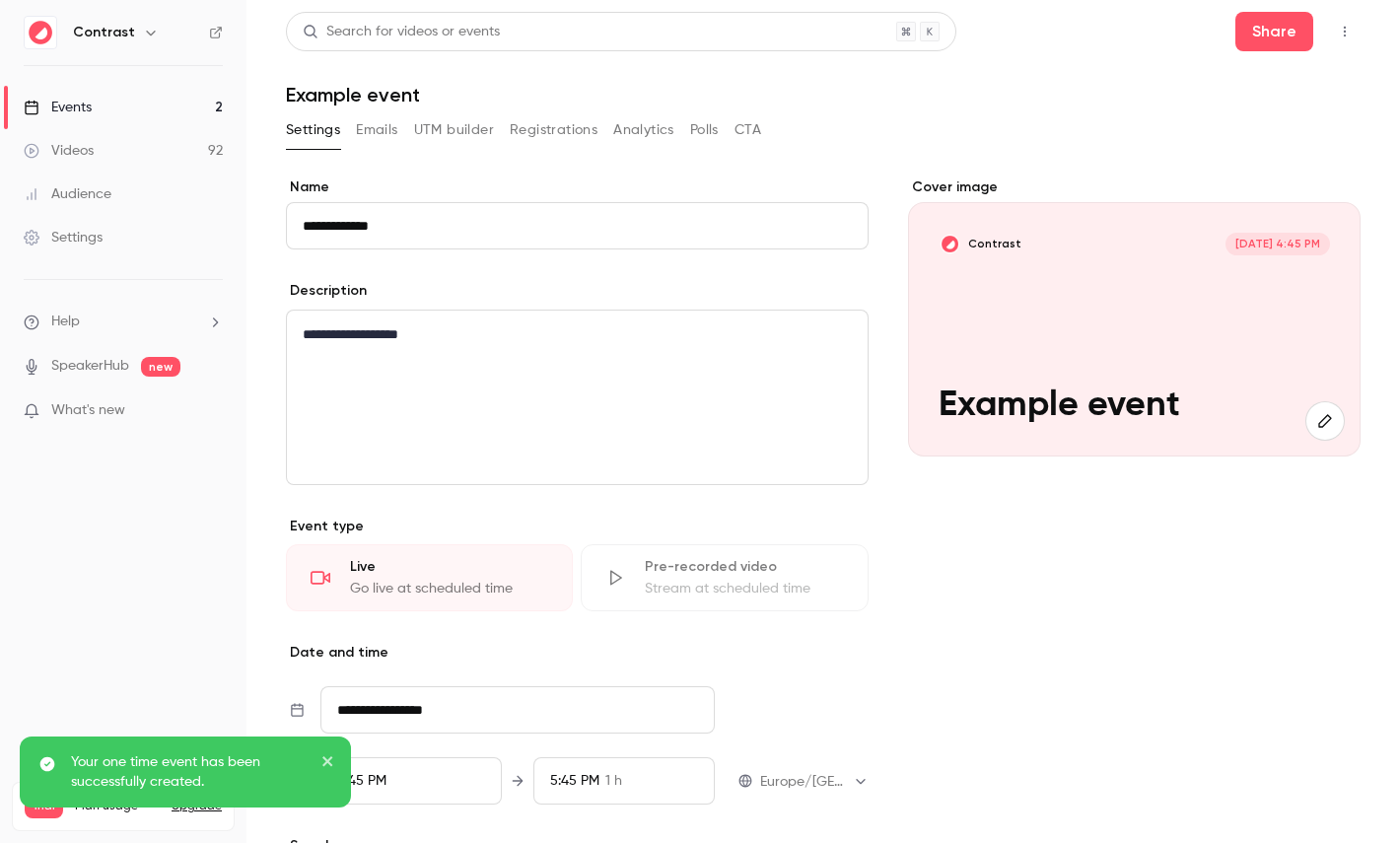 click on "Emails" at bounding box center (377, 130) 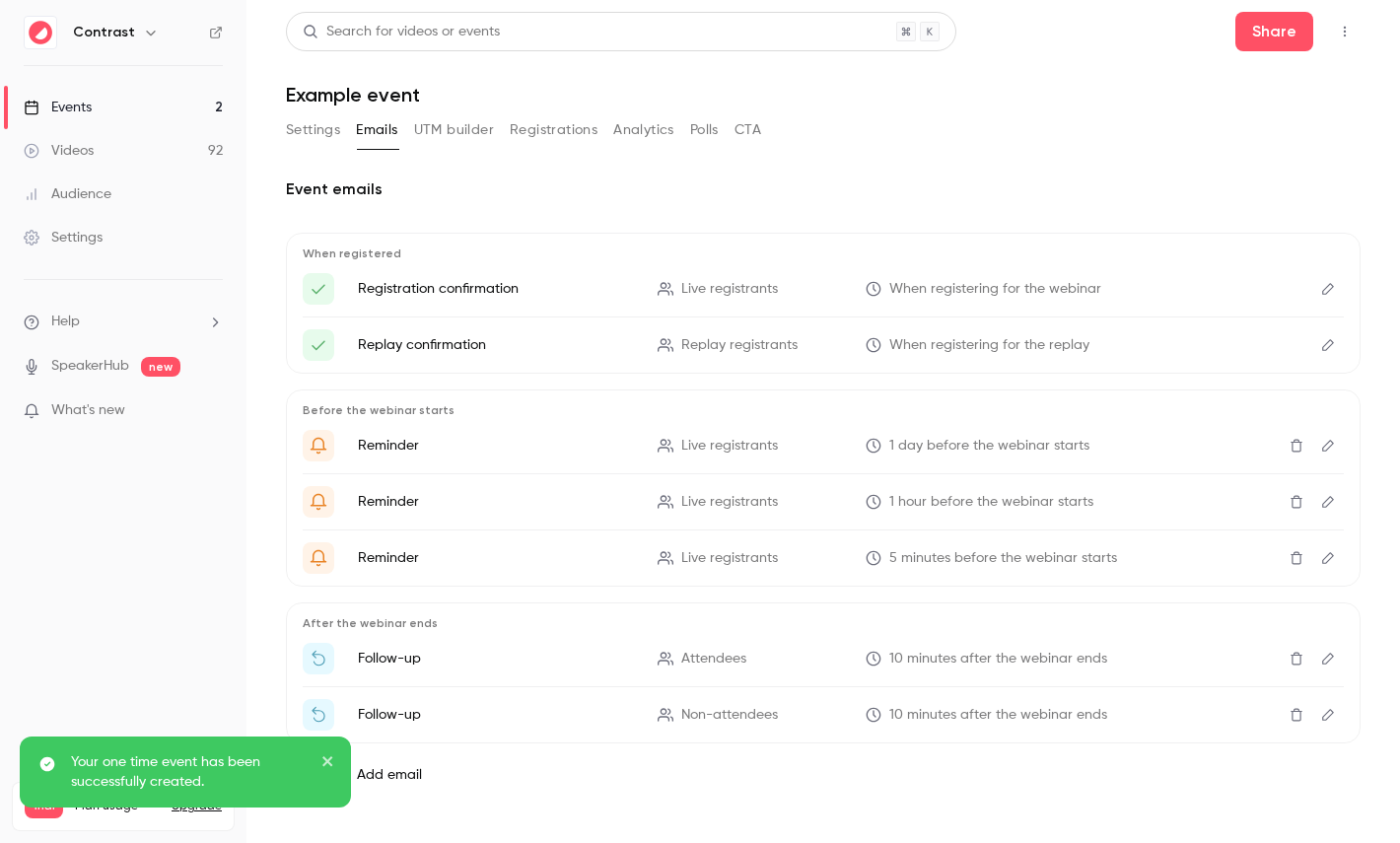 scroll, scrollTop: 15, scrollLeft: 0, axis: vertical 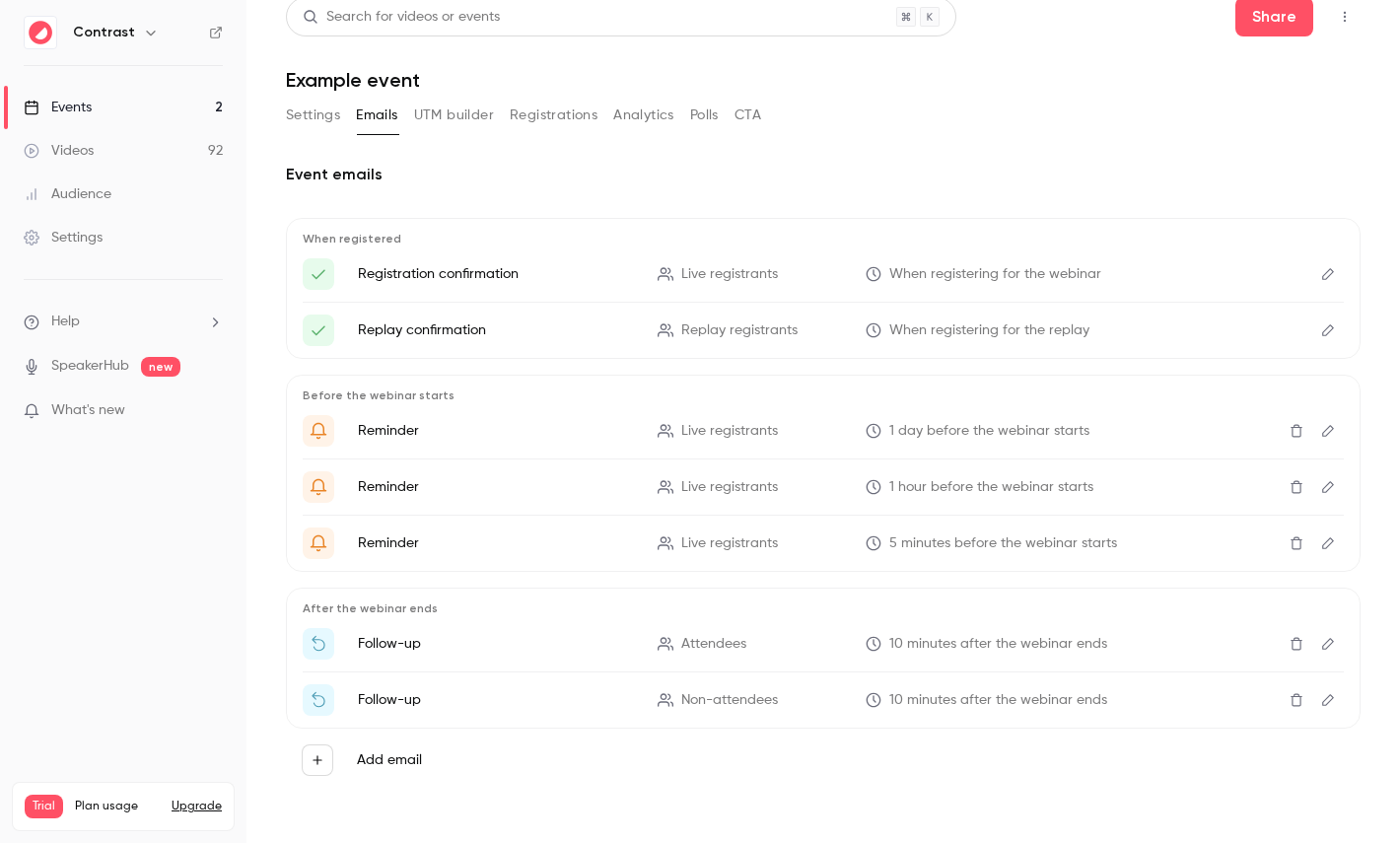 click at bounding box center (1328, 274) 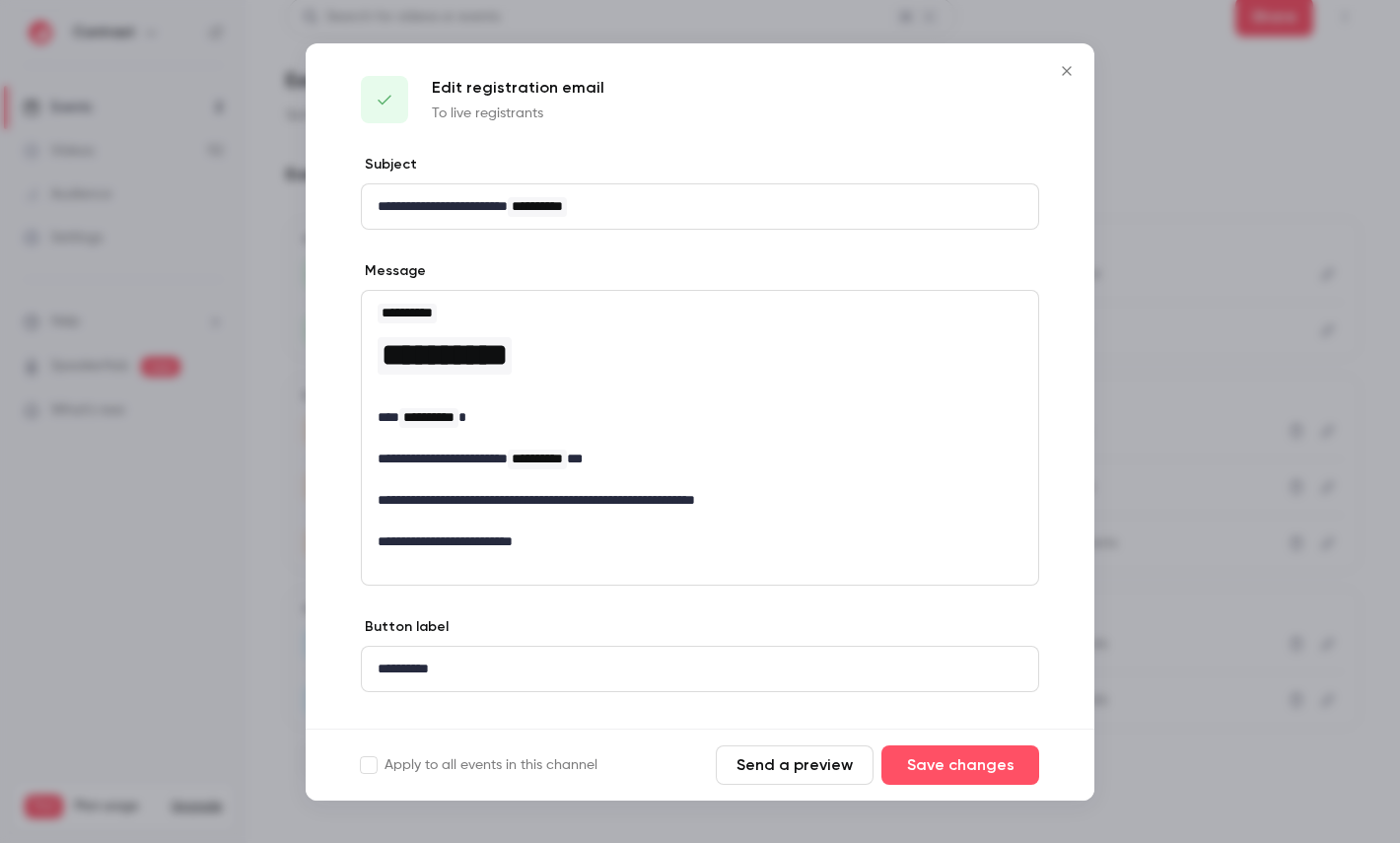scroll, scrollTop: 0, scrollLeft: 0, axis: both 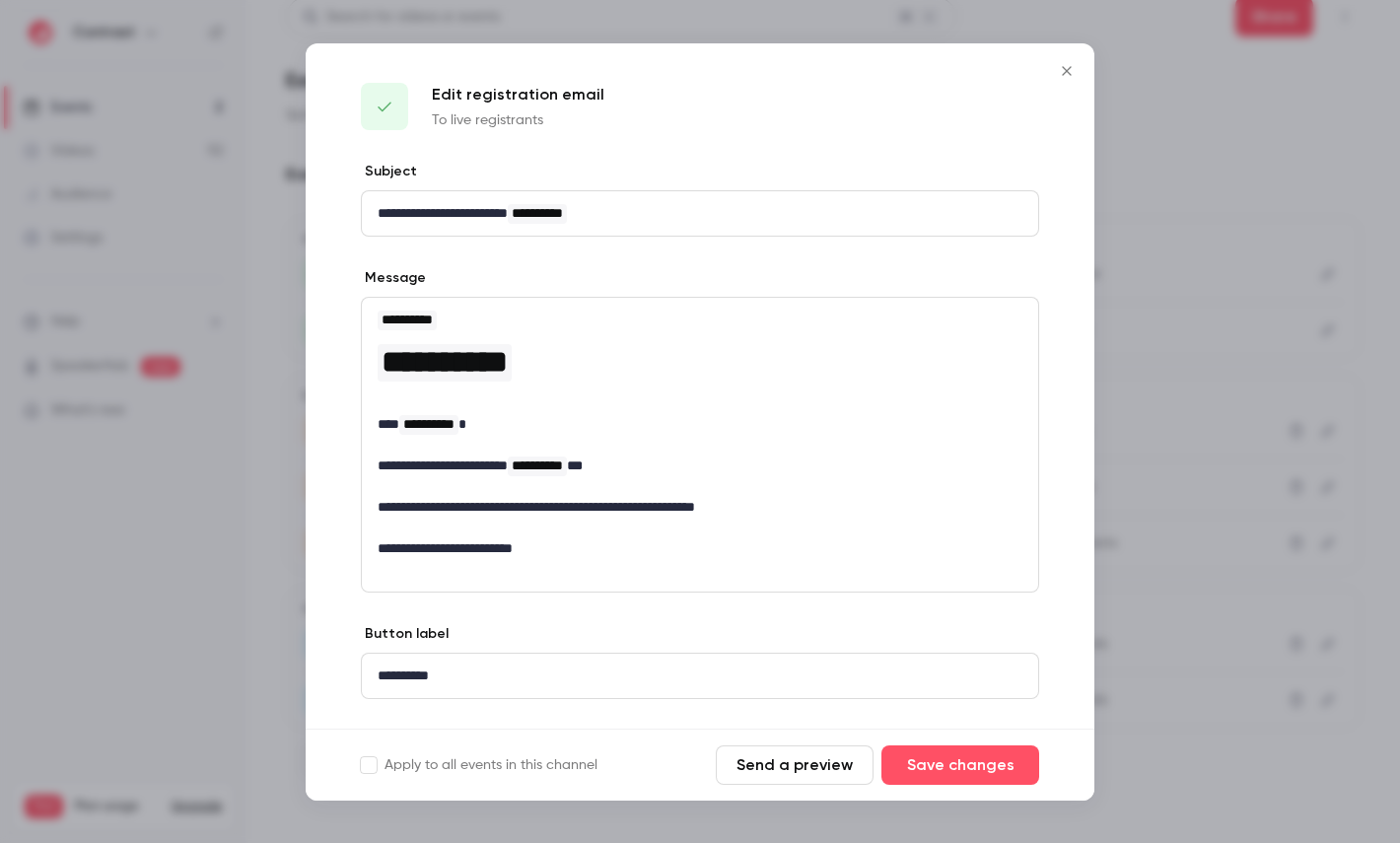 type 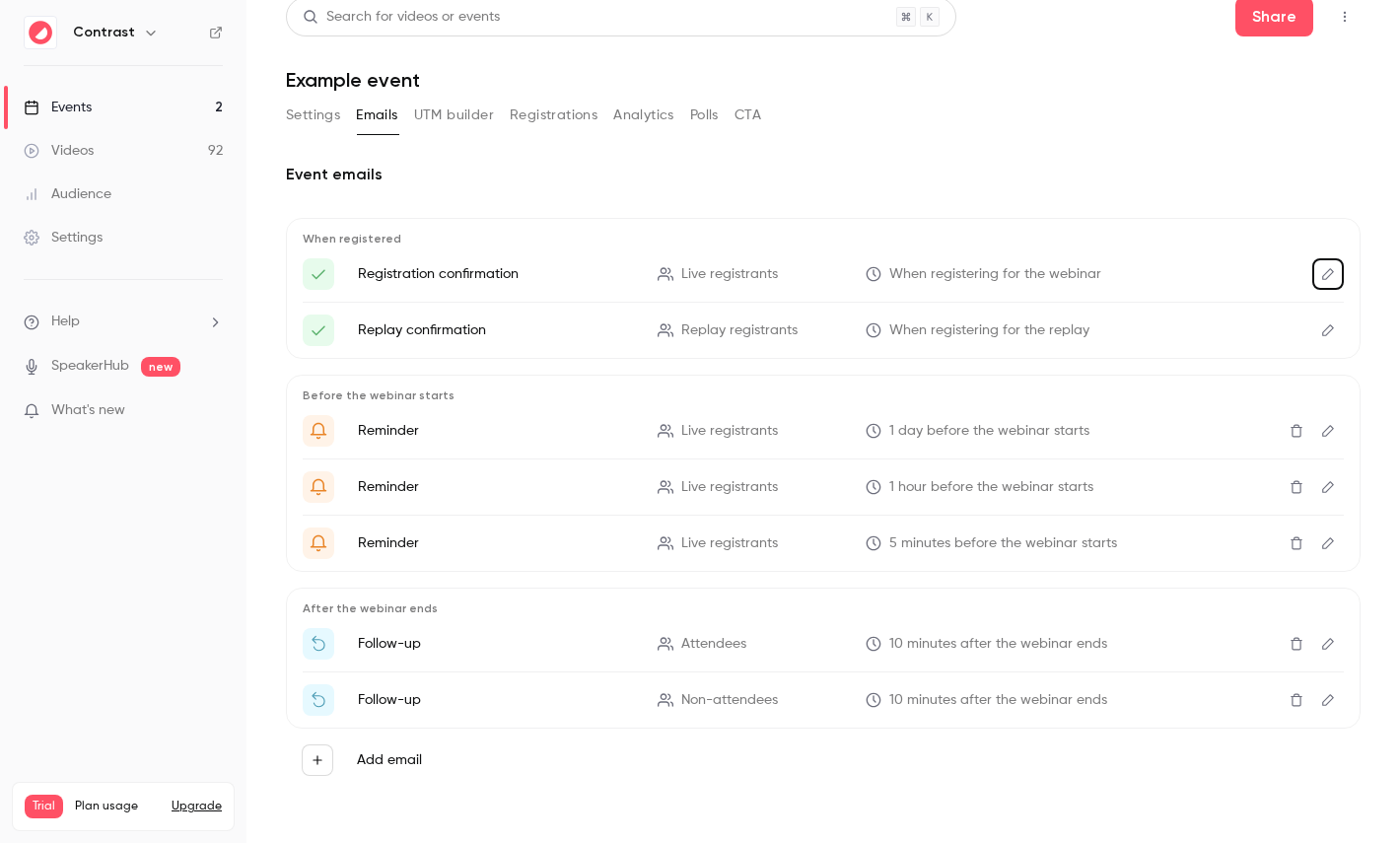 click 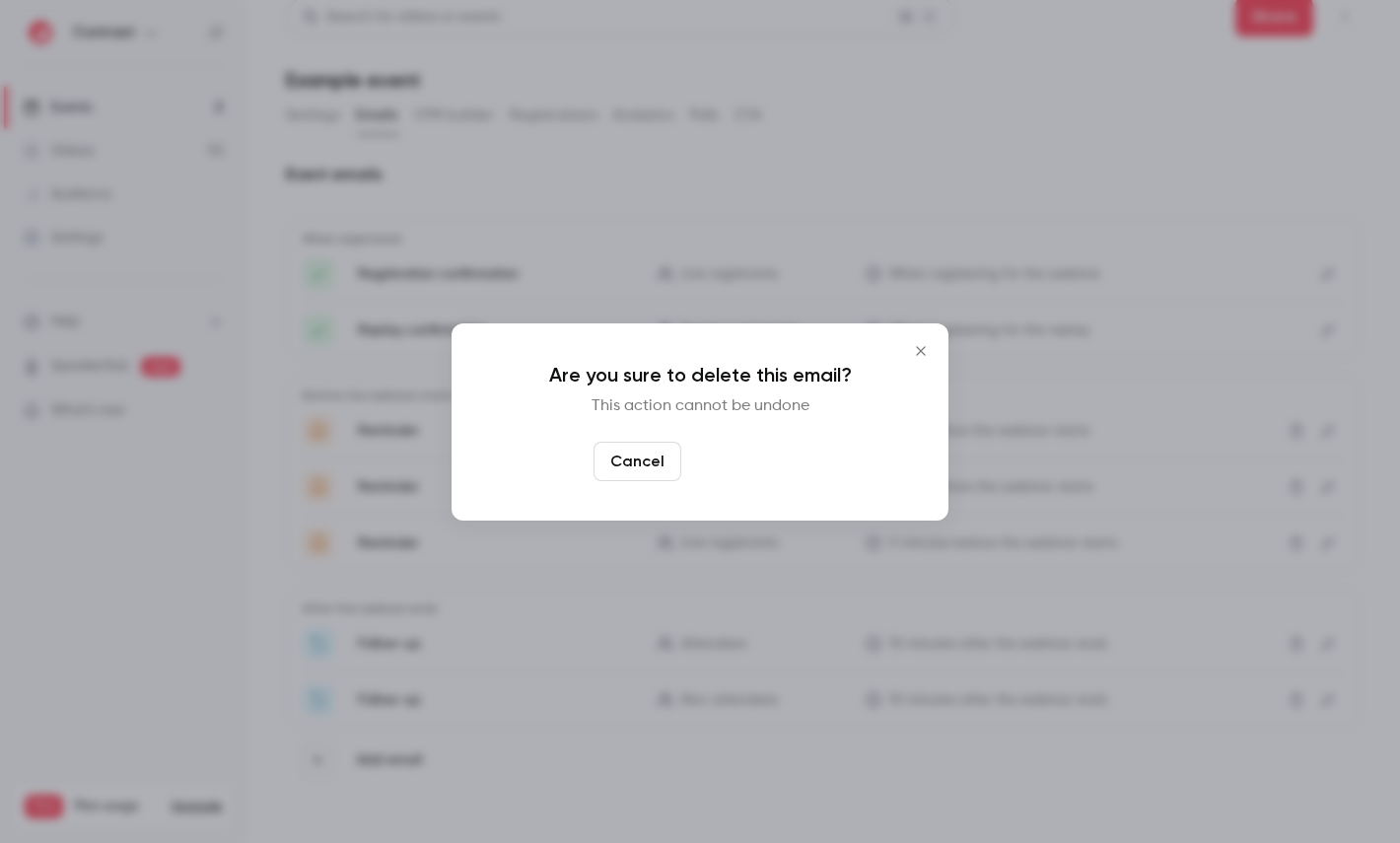 click on "Yes, delete" at bounding box center (748, 461) 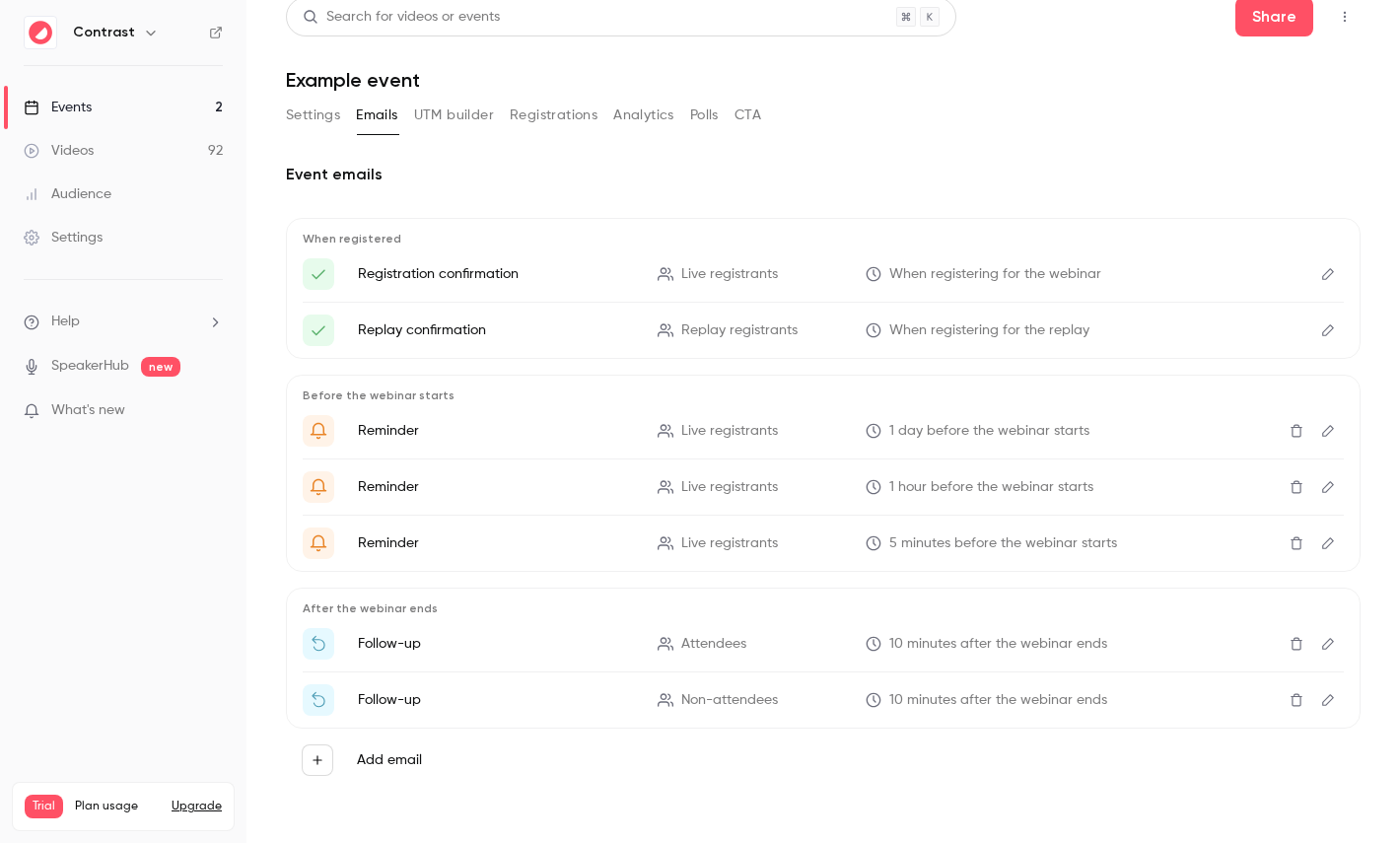 scroll, scrollTop: 0, scrollLeft: 0, axis: both 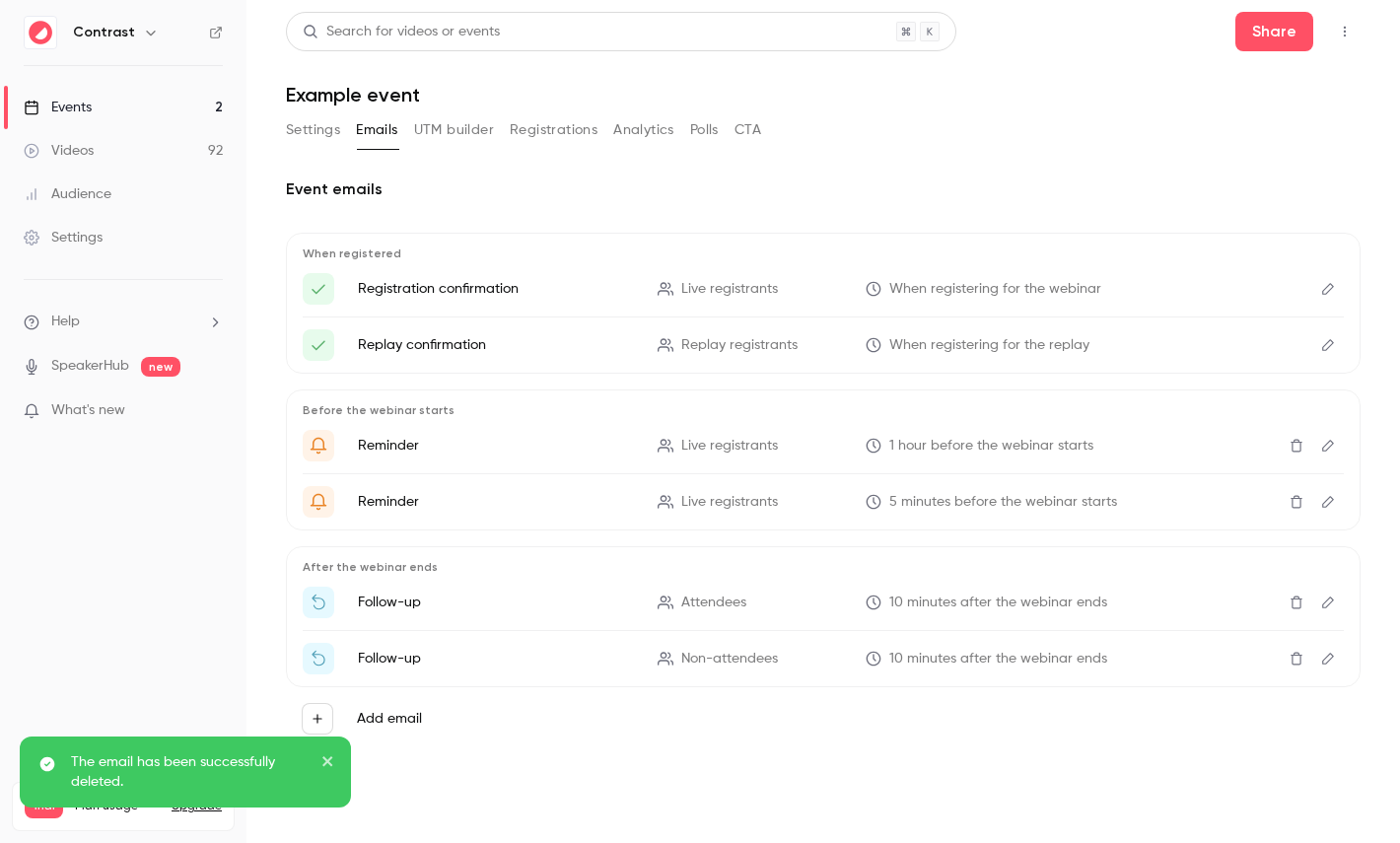 click at bounding box center (1296, 446) 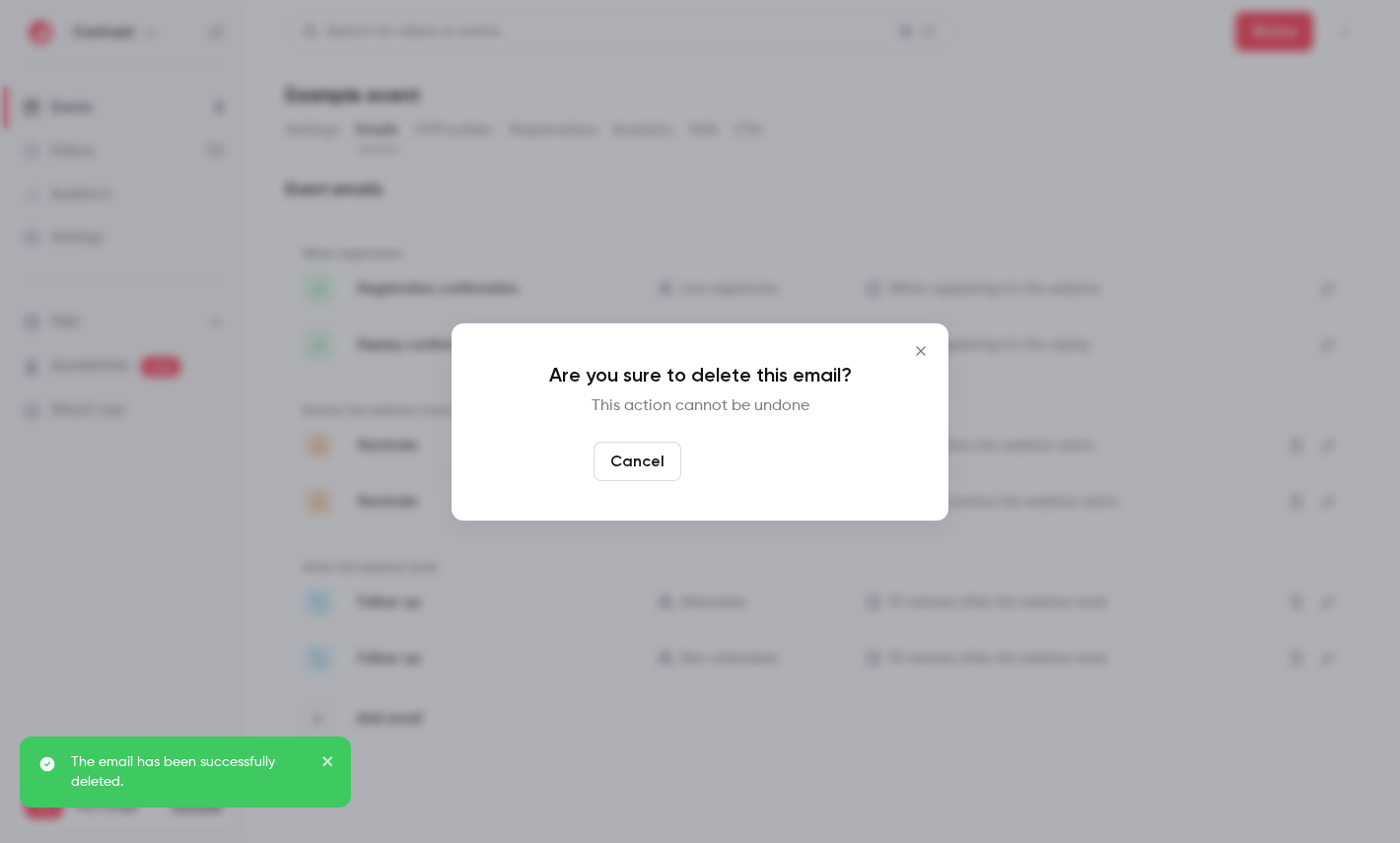 click on "Yes, delete" at bounding box center (748, 461) 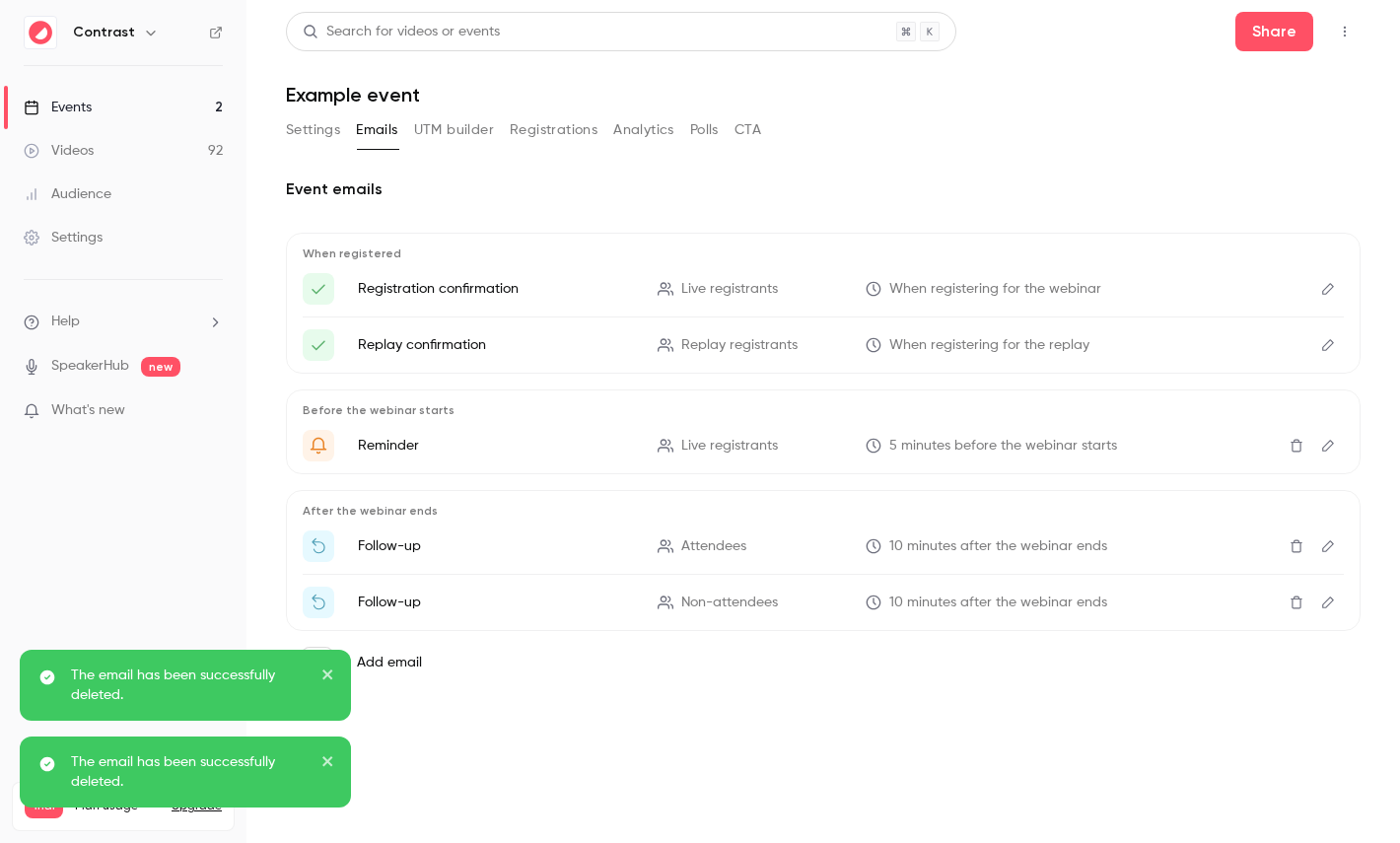 click at bounding box center [1296, 446] 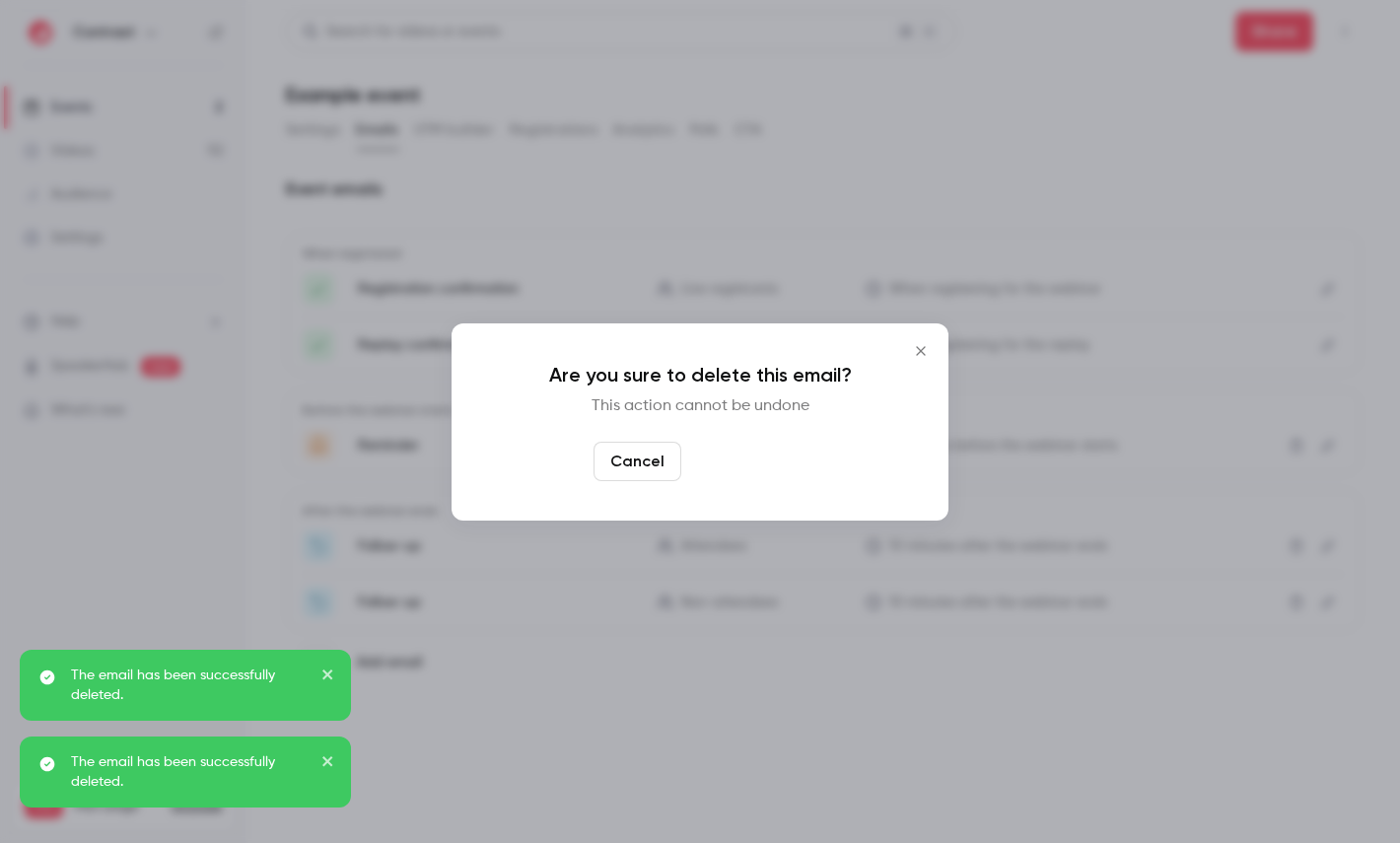 click on "Yes, delete" at bounding box center [748, 461] 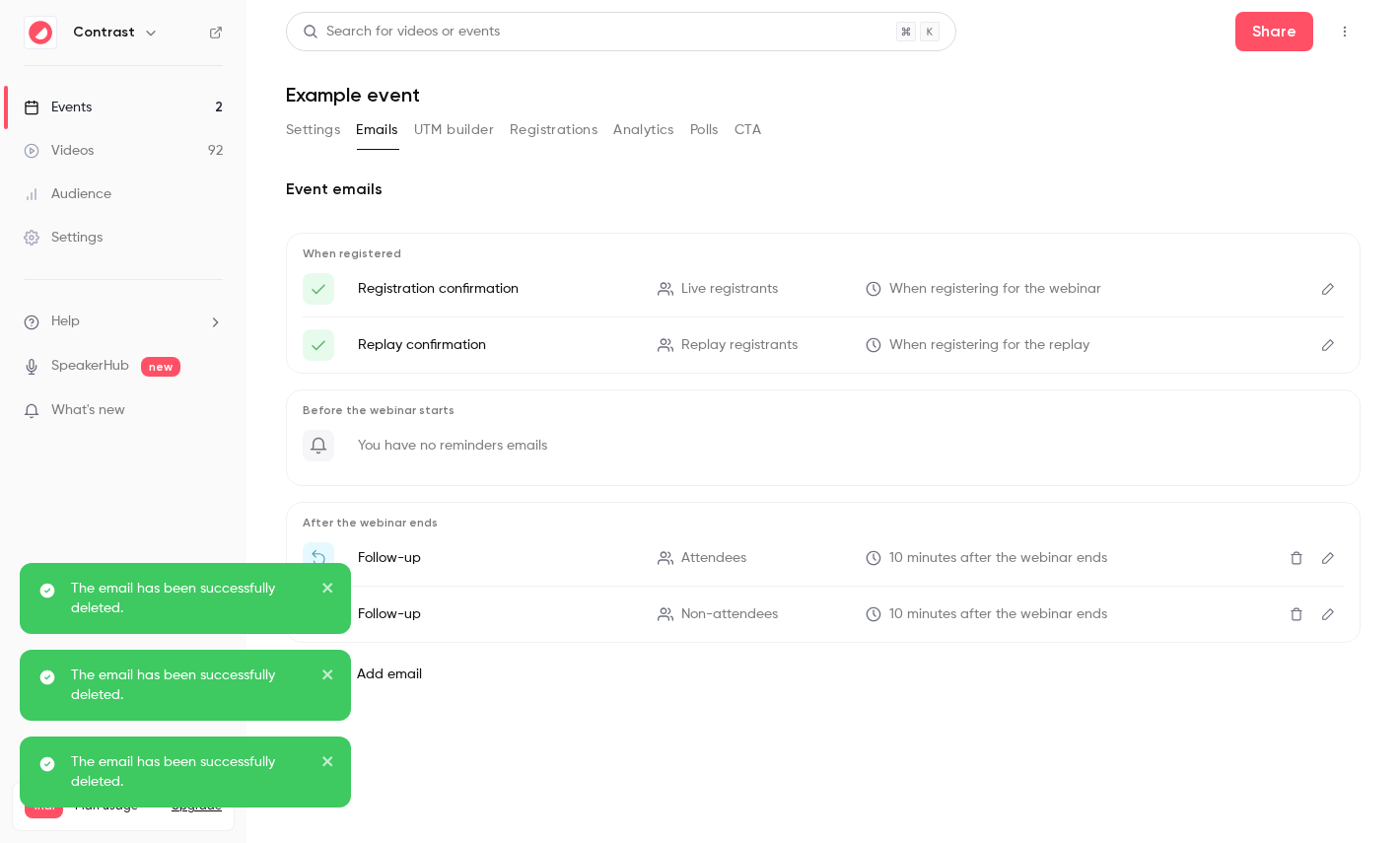 click 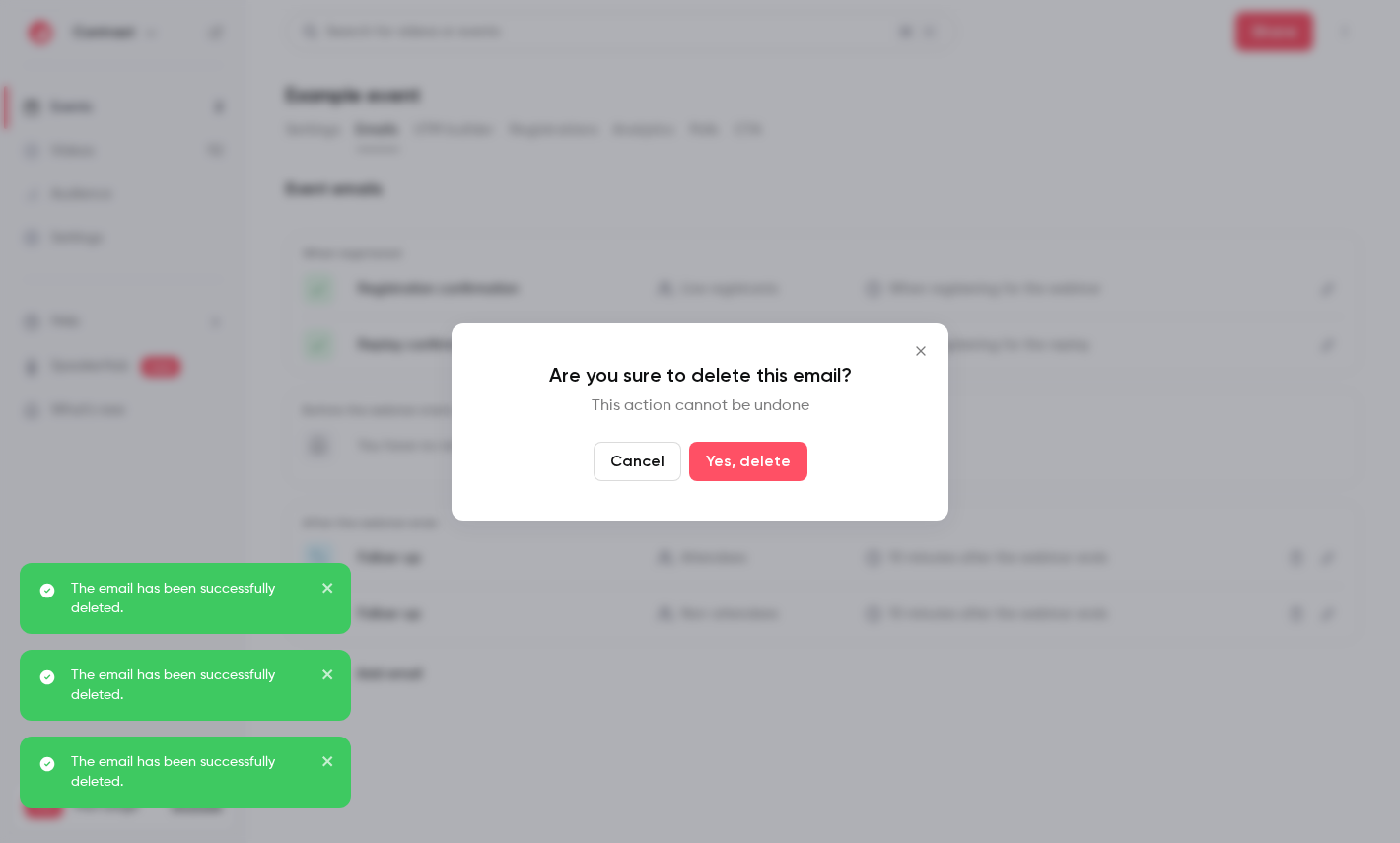 click on "Yes, delete" at bounding box center (748, 461) 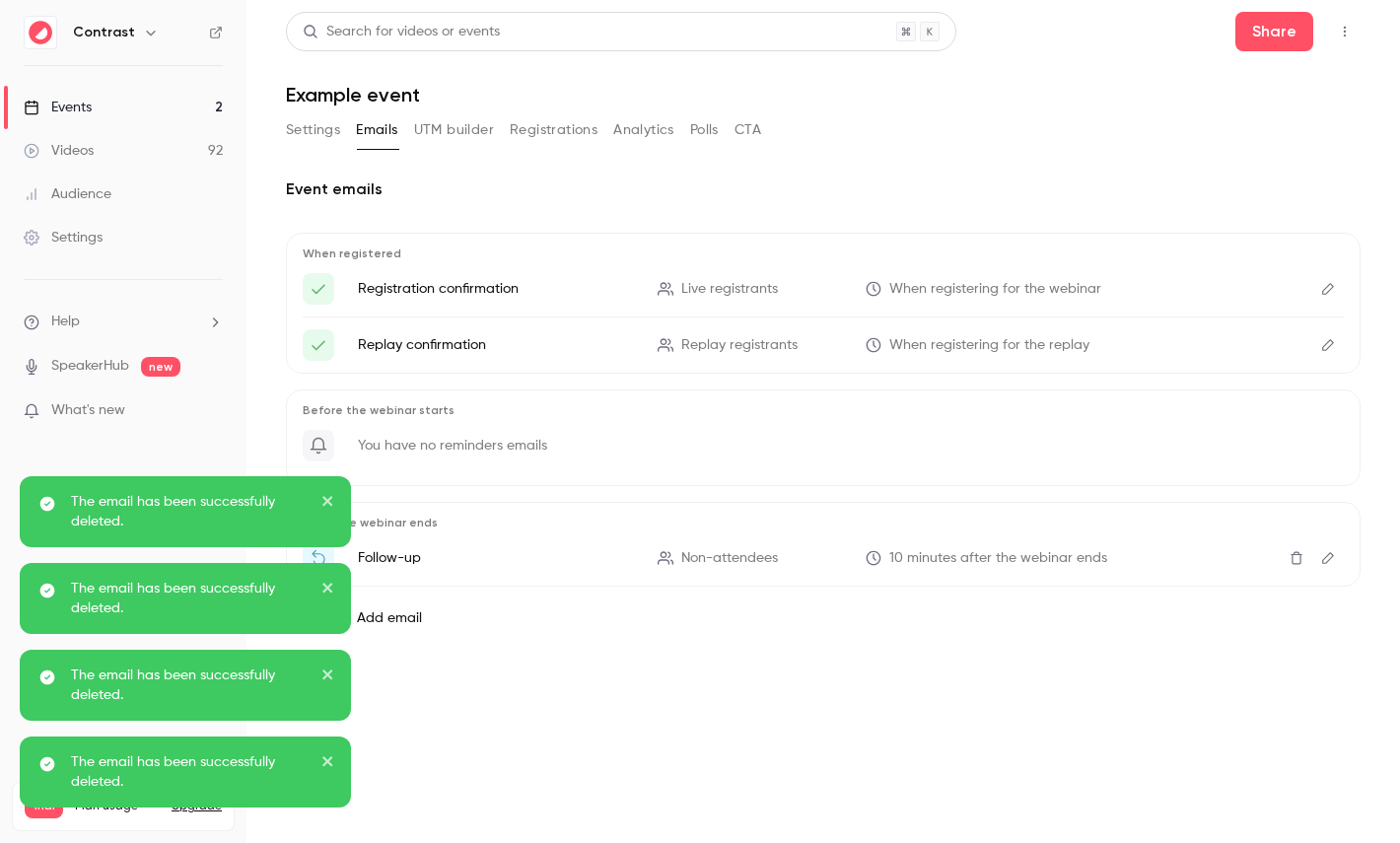 click 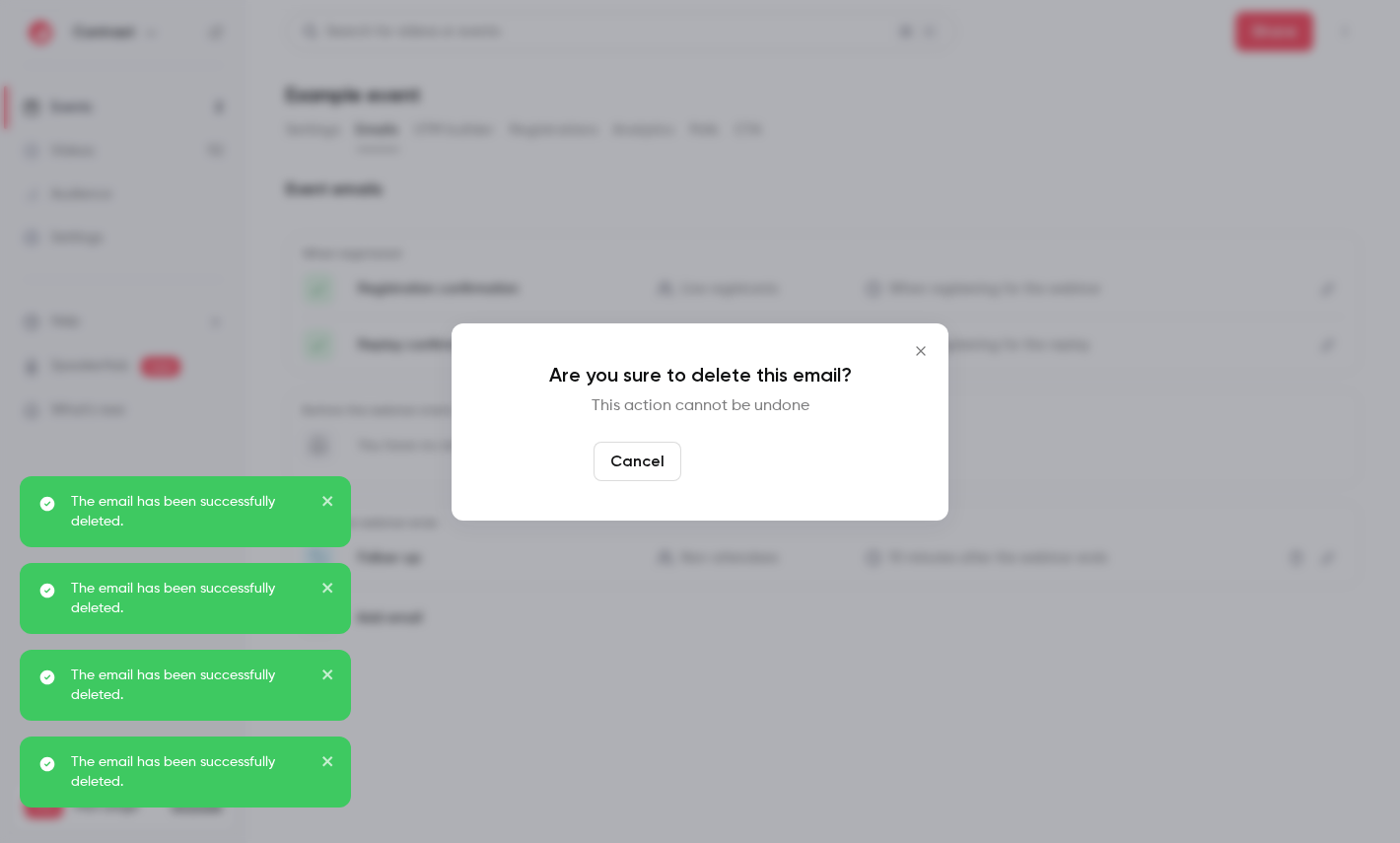 click on "Yes, delete" at bounding box center (748, 461) 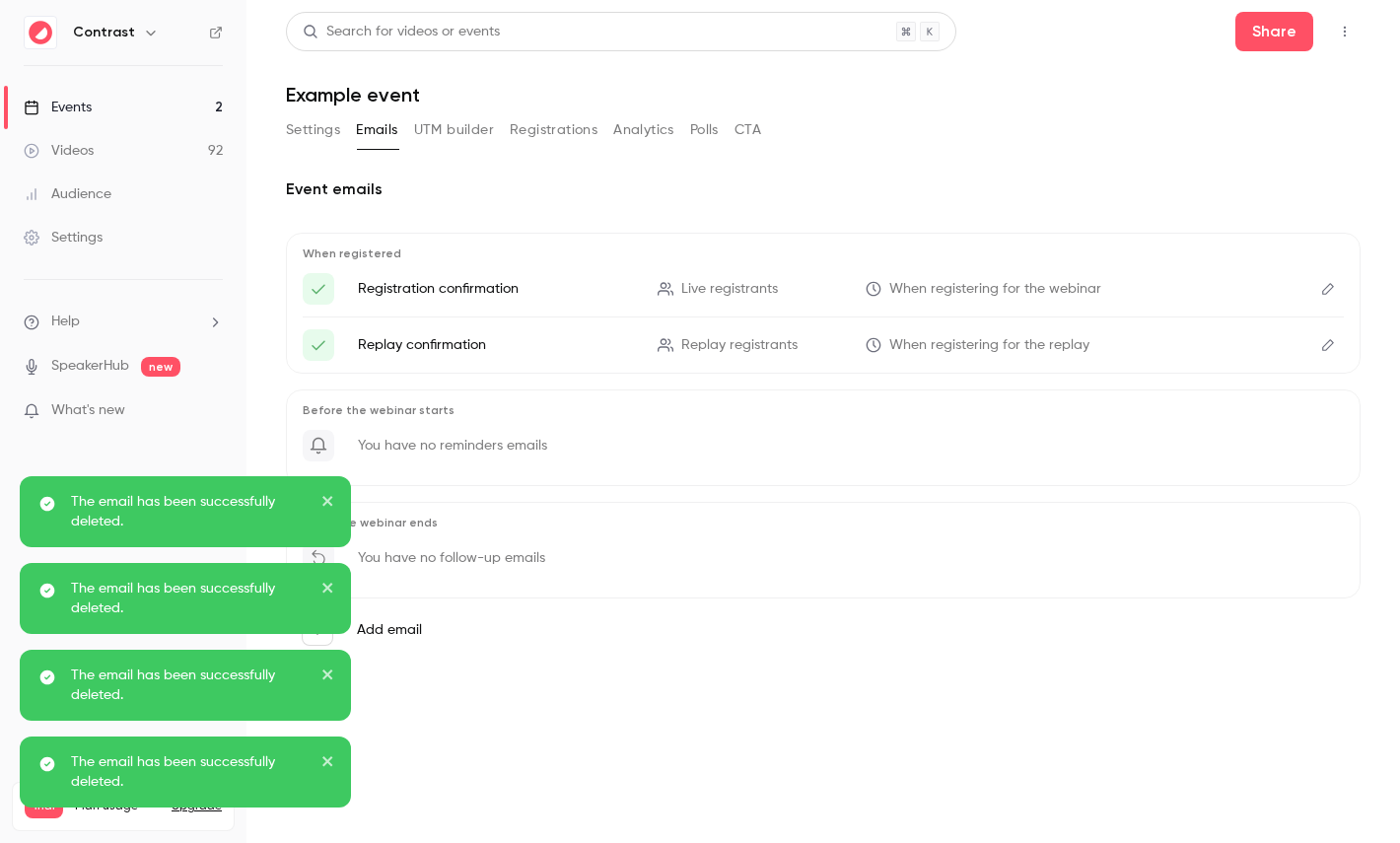 click on "Event emails When registered Registration confirmation Live registrants When registering for the webinar Replay confirmation Replay registrants When registering for the replay Before the webinar starts You have no reminders emails After the webinar ends You have no follow-up emails Add email" at bounding box center [823, 427] 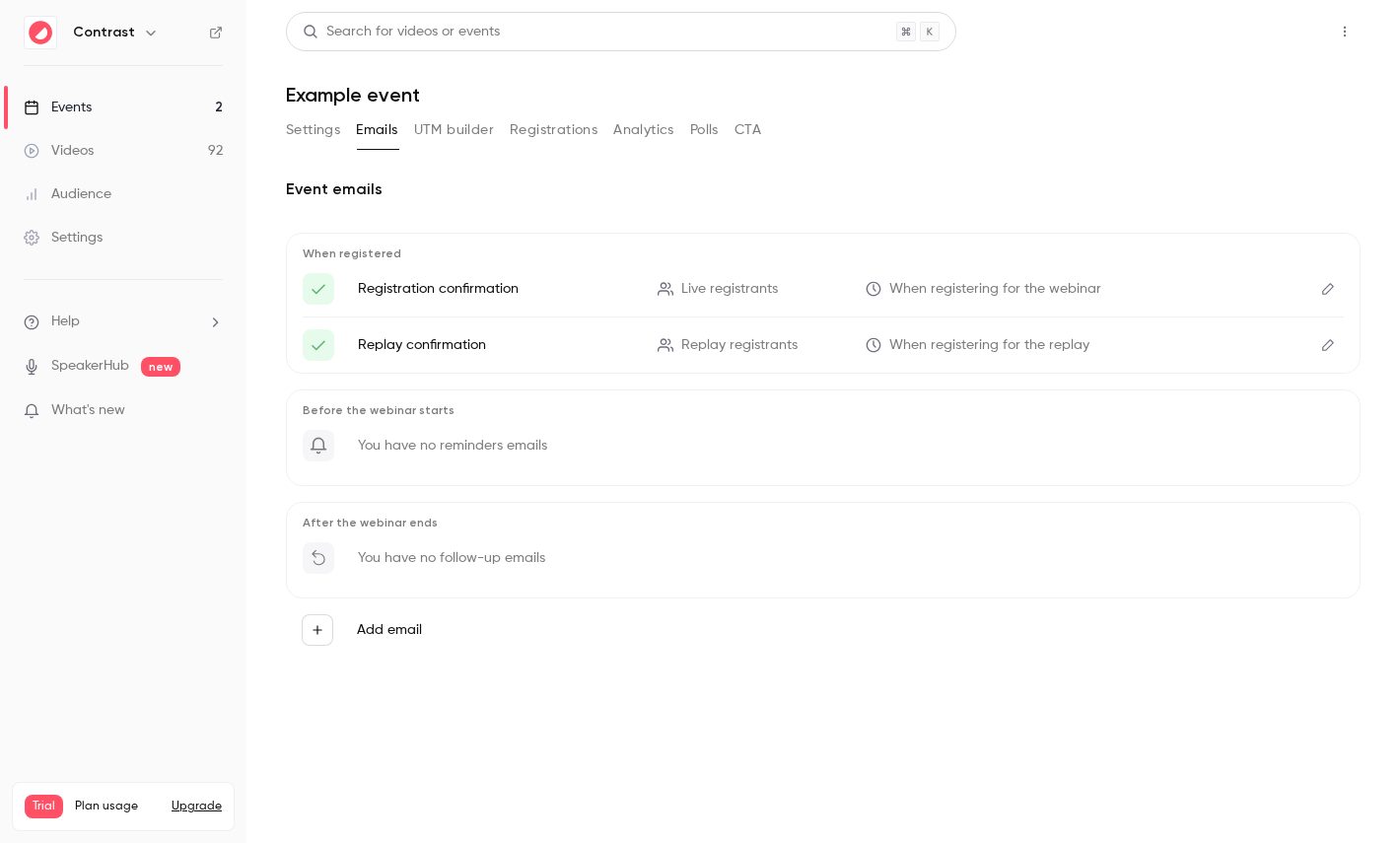 click on "Share" at bounding box center (1274, 32) 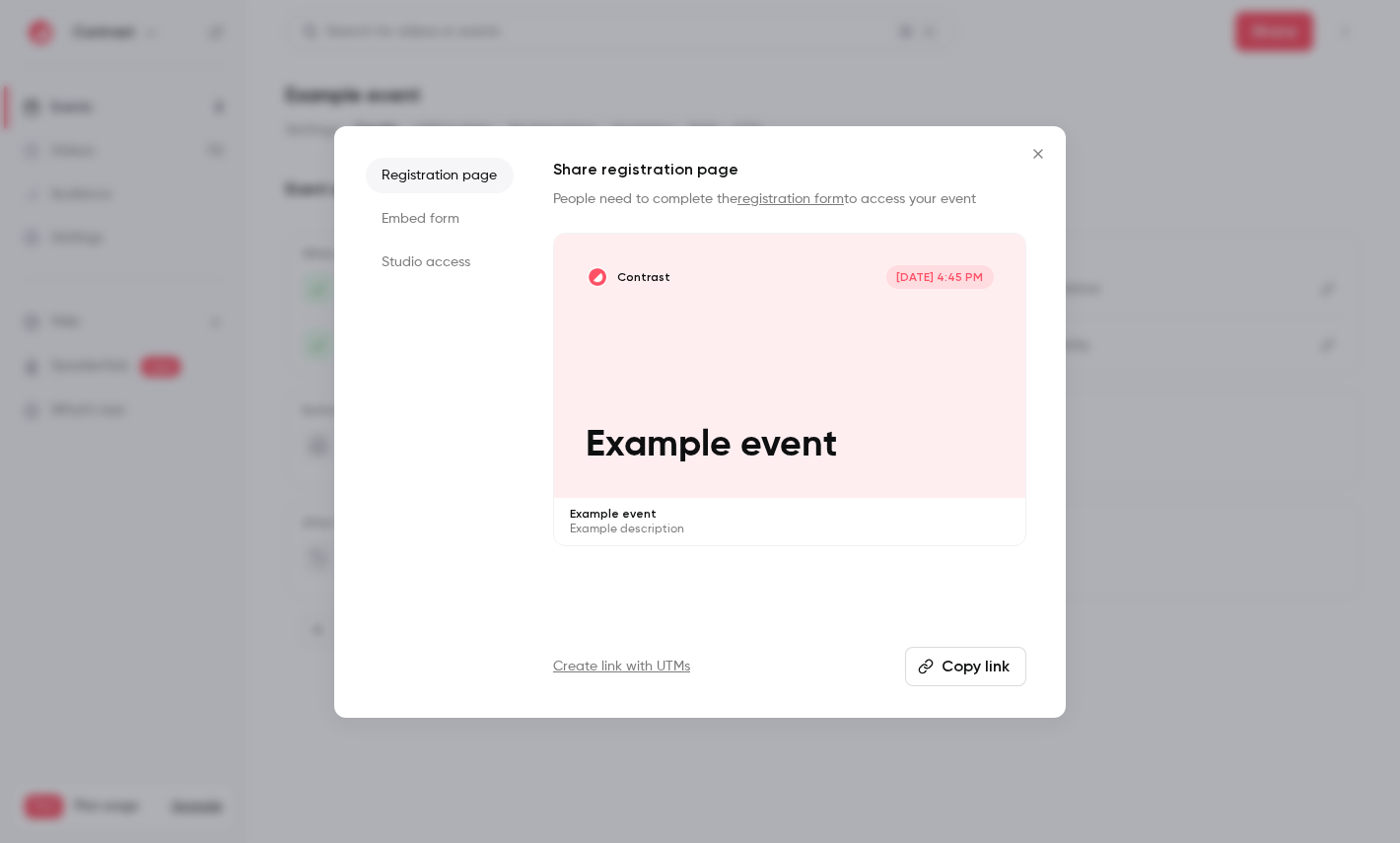 click on "Embed form" at bounding box center (440, 219) 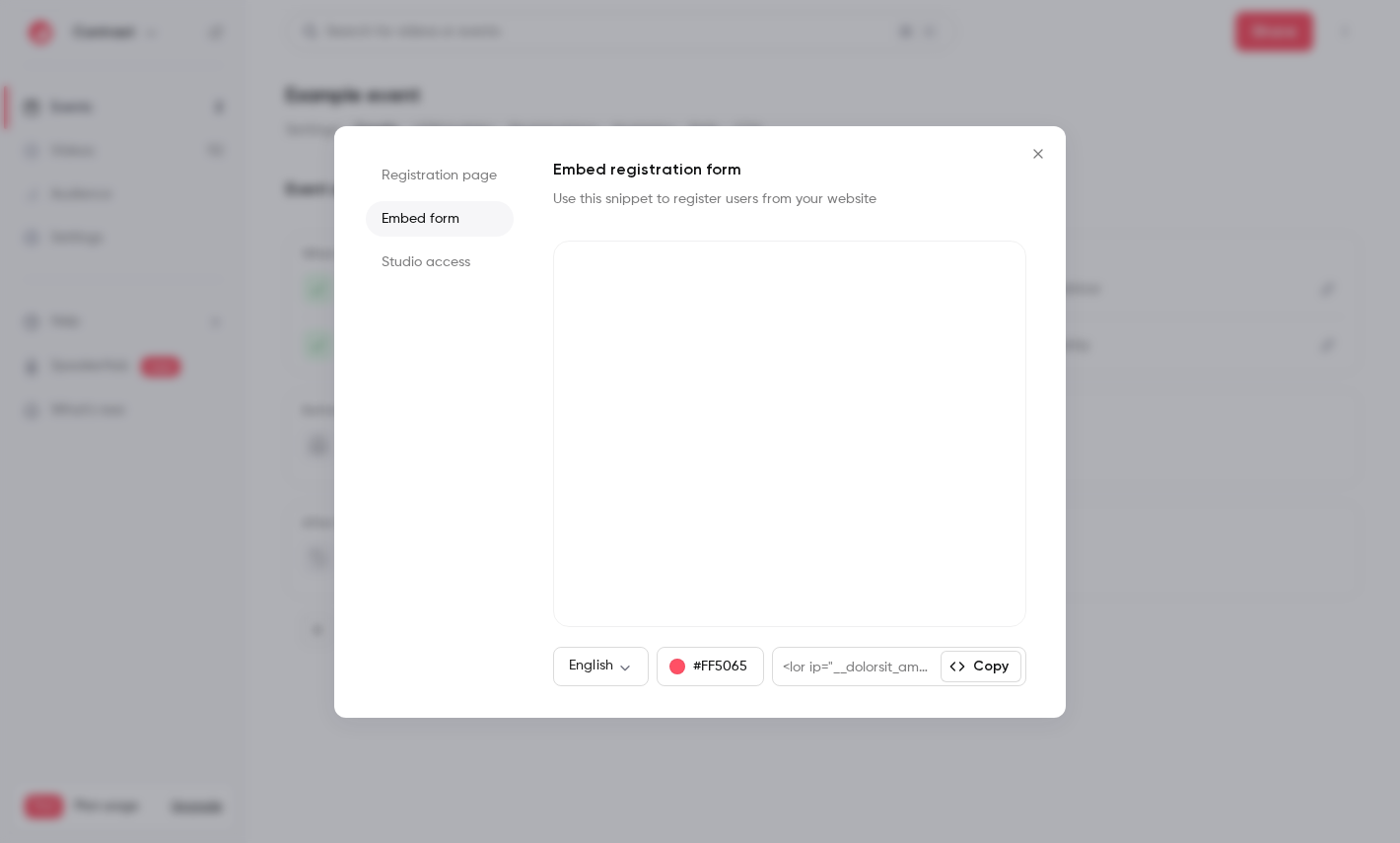 click on "Studio access" at bounding box center (440, 262) 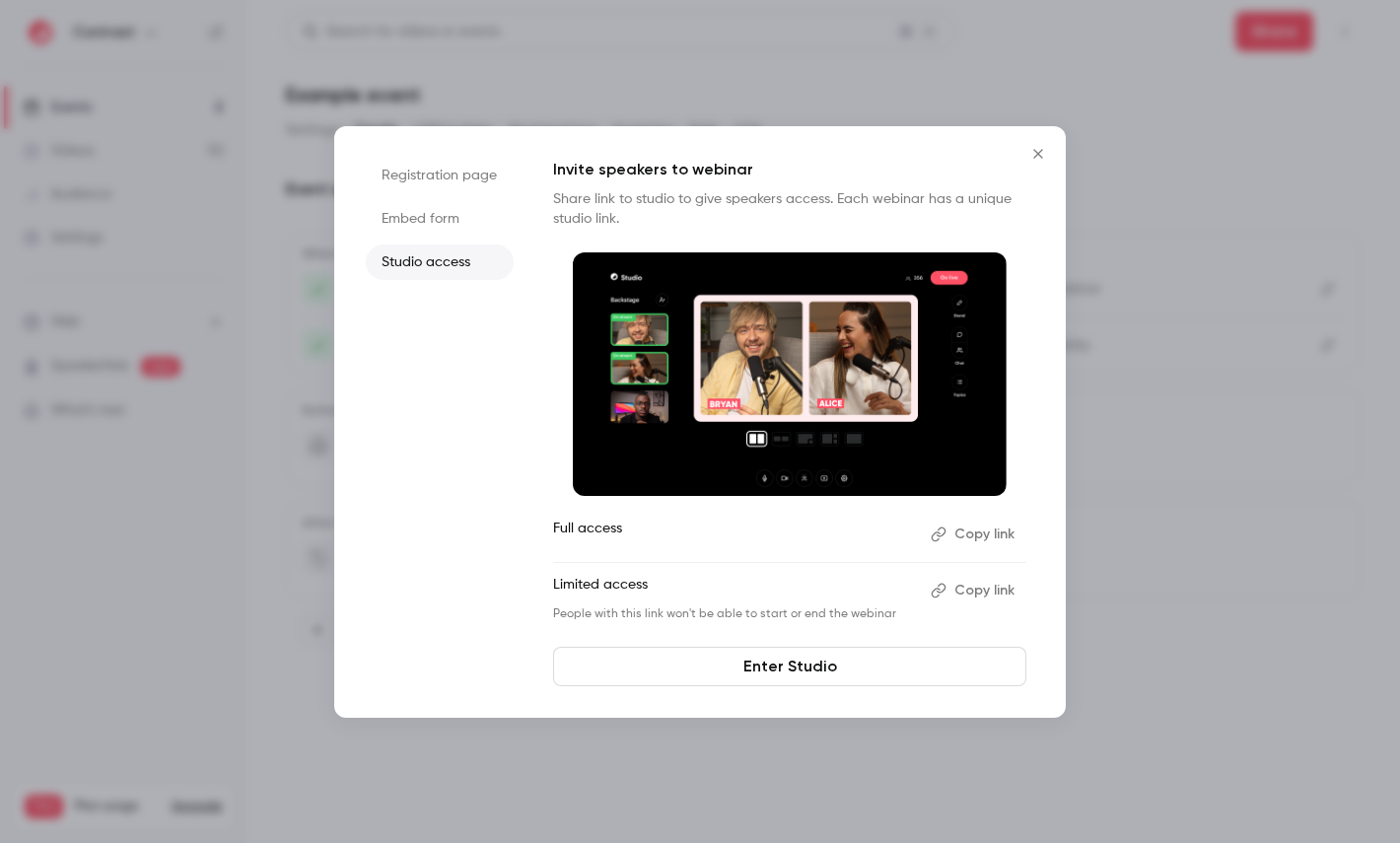 click on "Registration page" at bounding box center [440, 176] 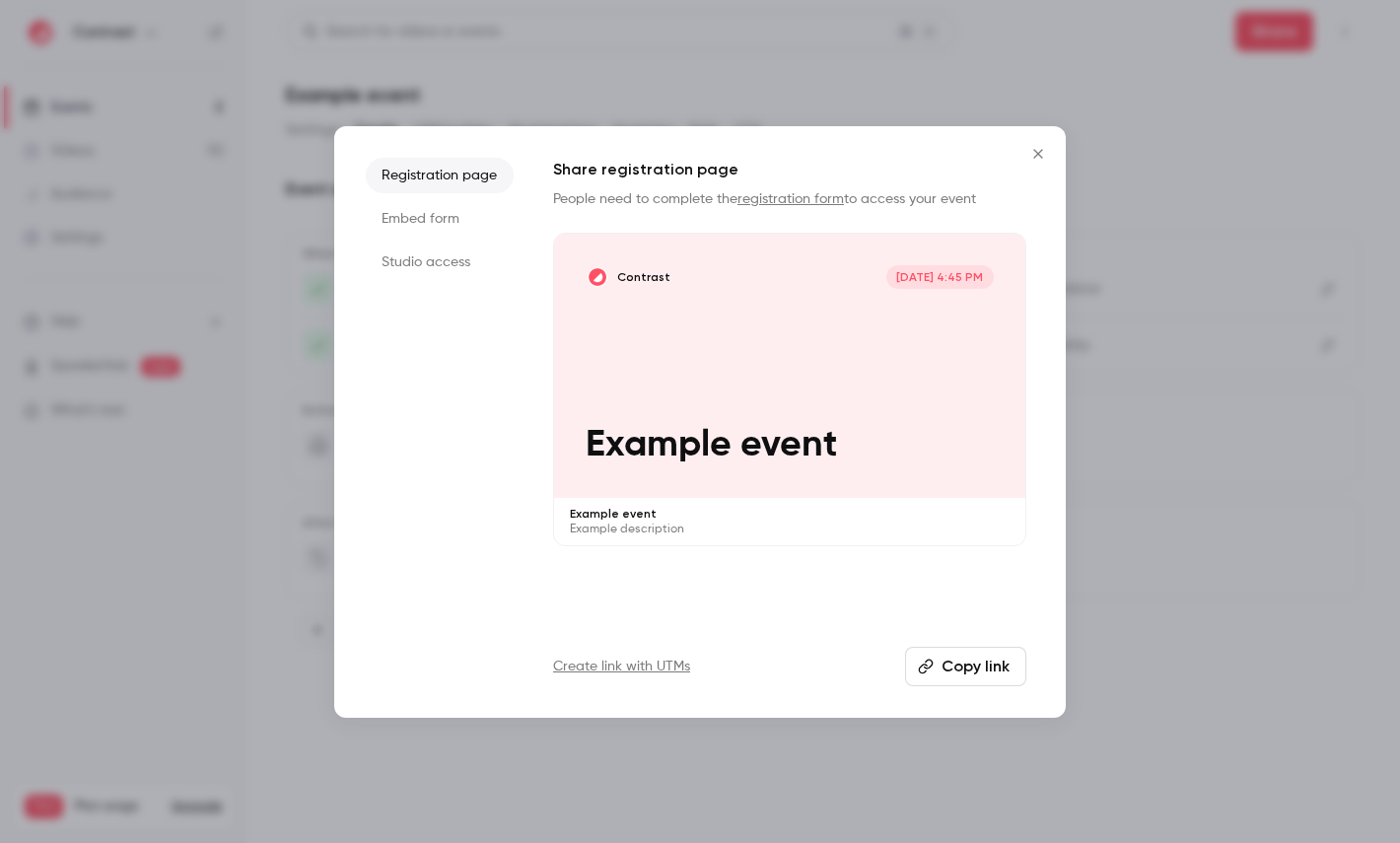 click on "Studio access" at bounding box center (440, 262) 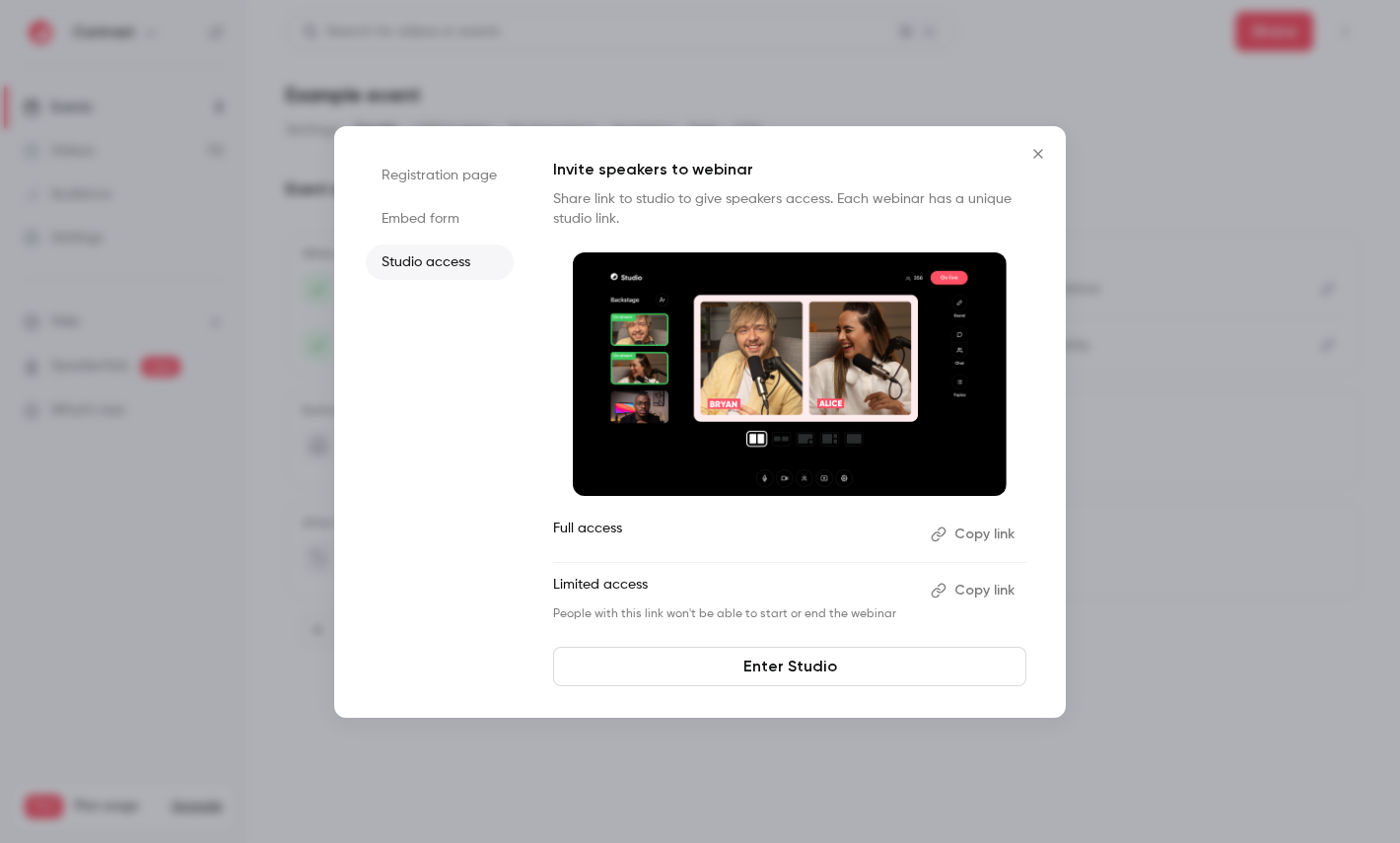type 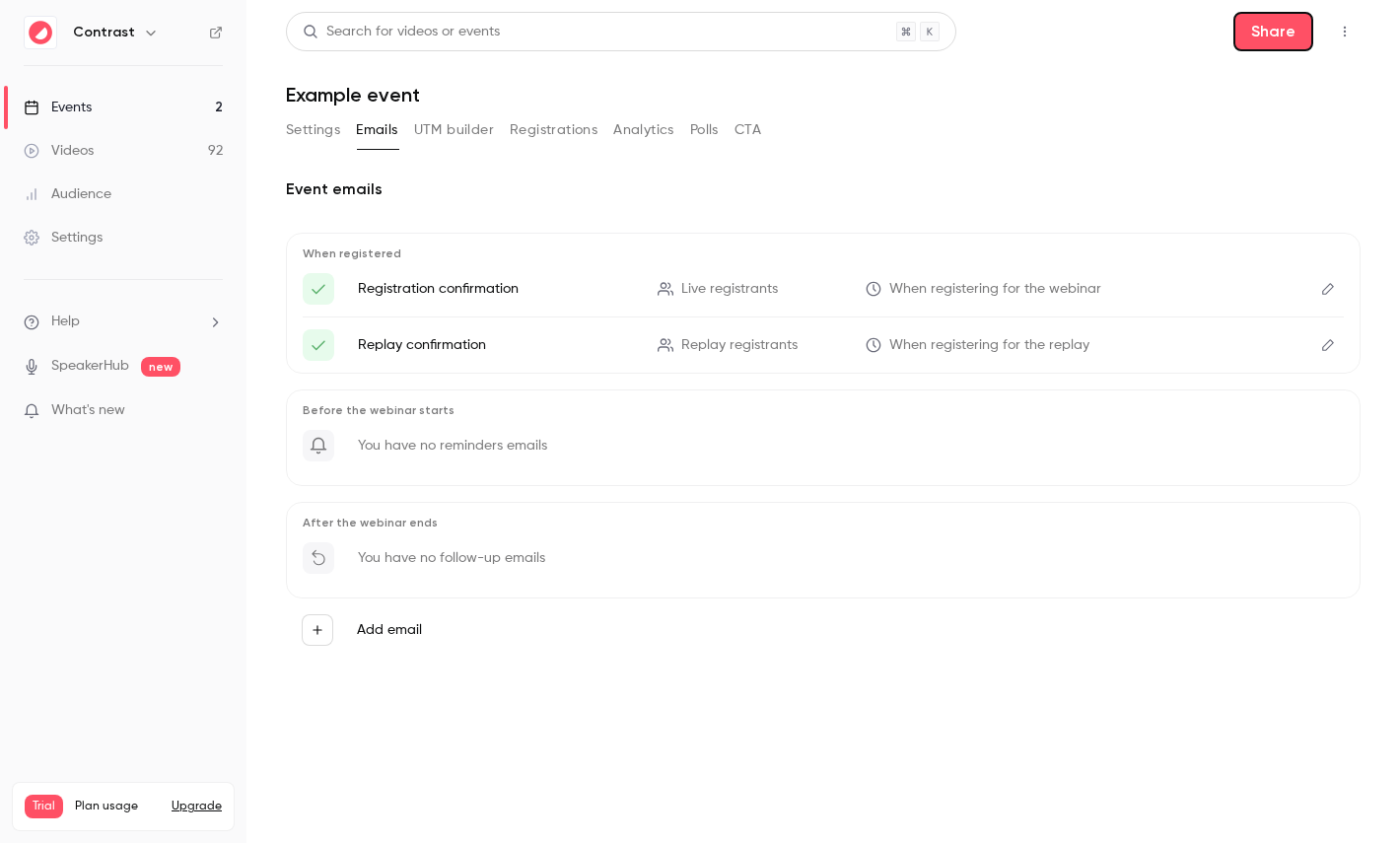 click on "Share" at bounding box center [1273, 32] 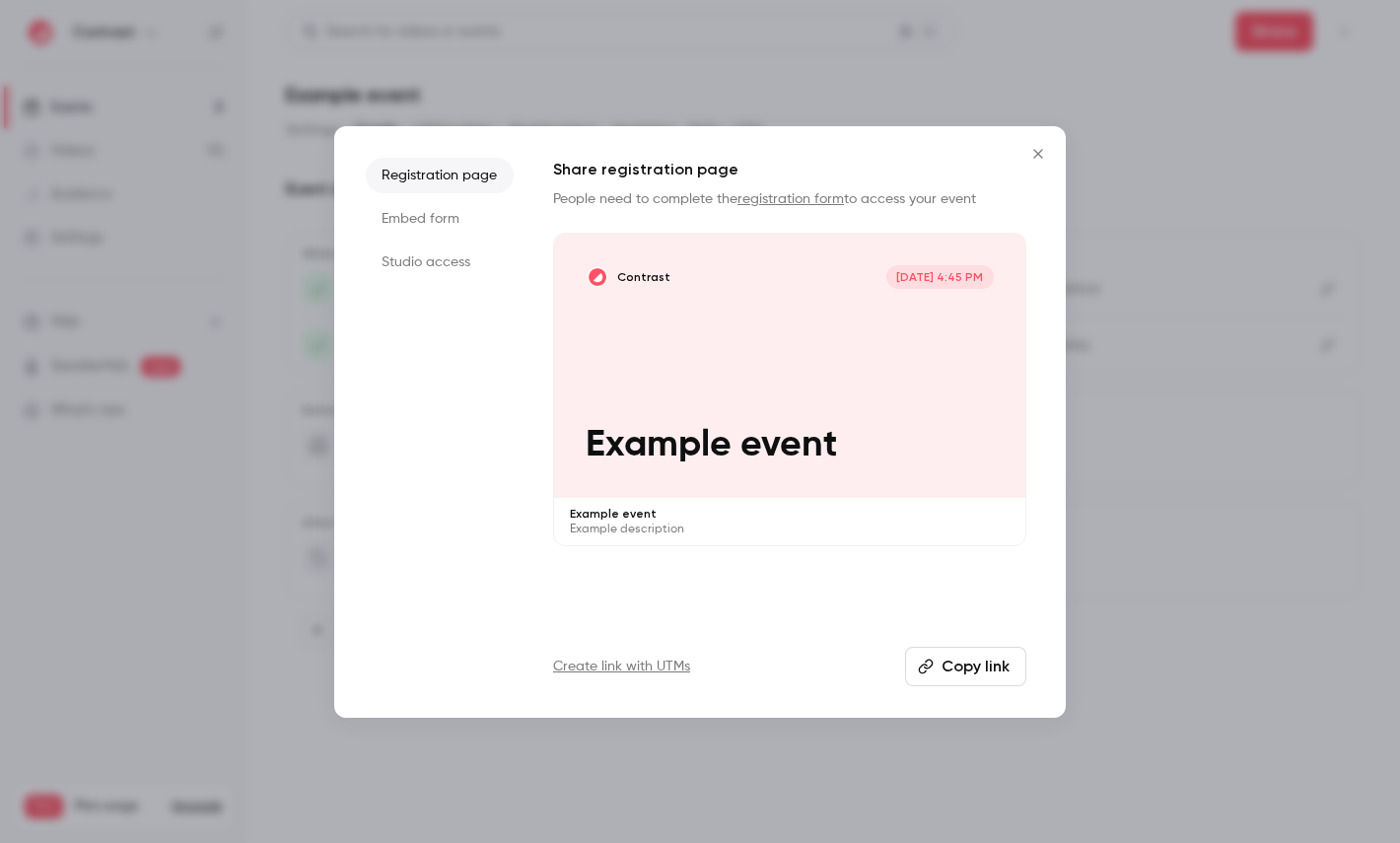 click on "Copy link" at bounding box center (965, 667) 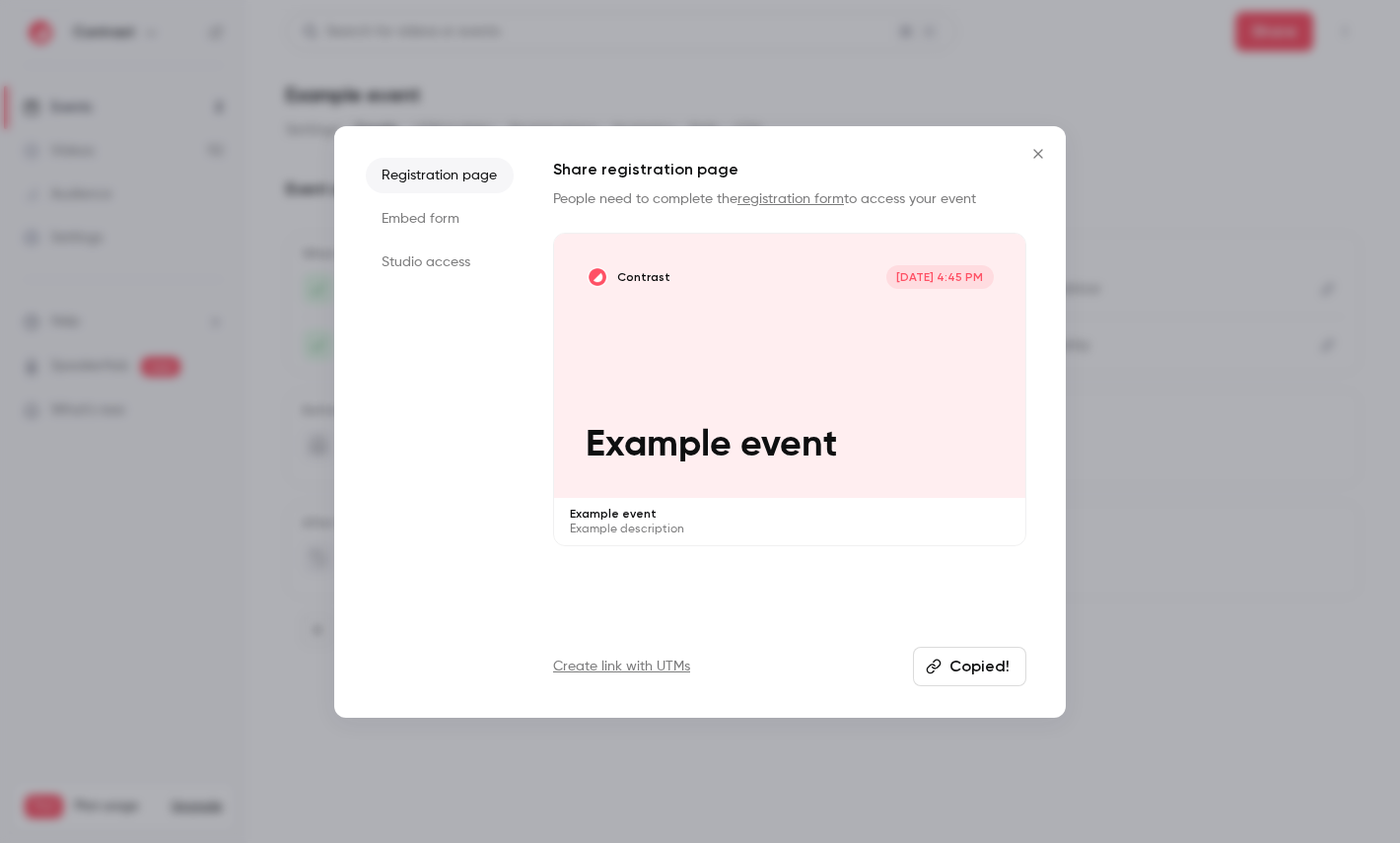 type 